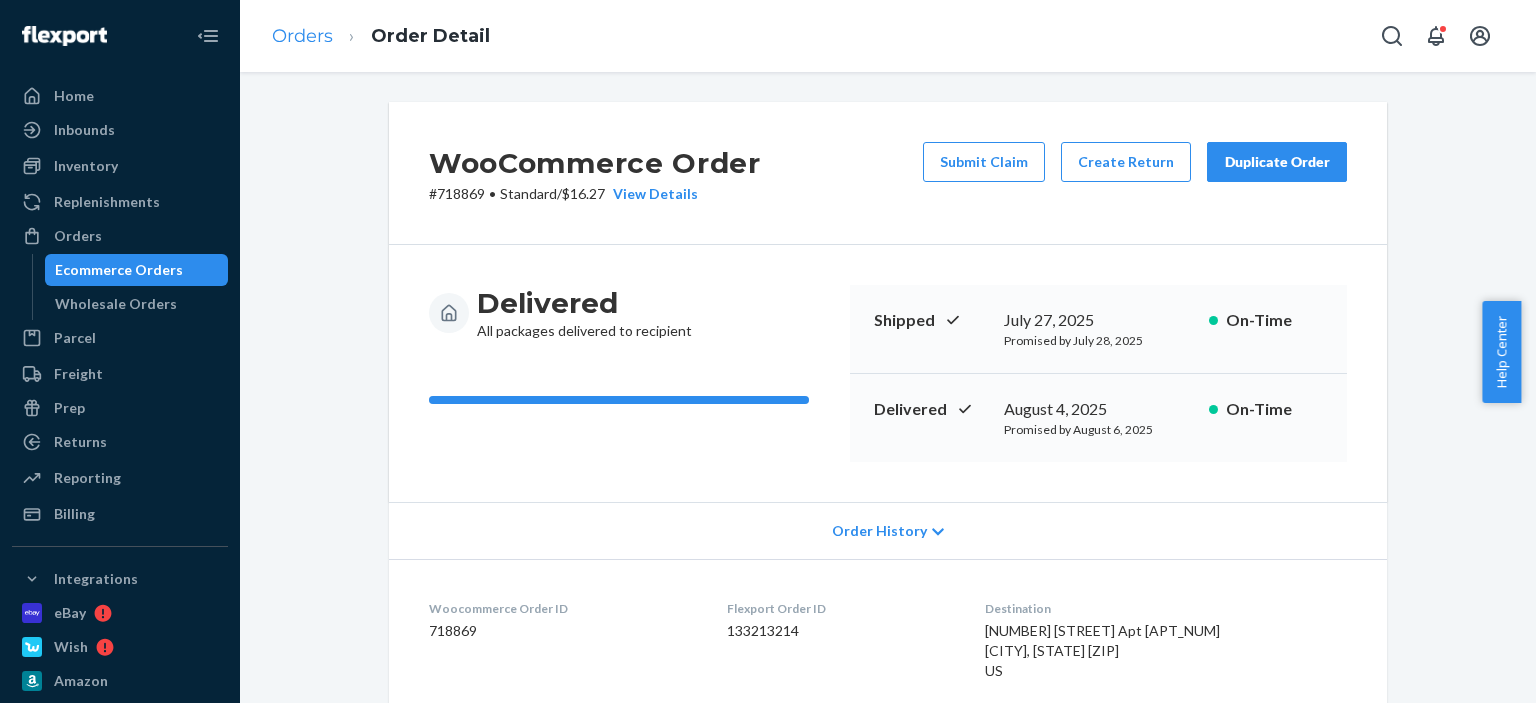 scroll, scrollTop: 0, scrollLeft: 0, axis: both 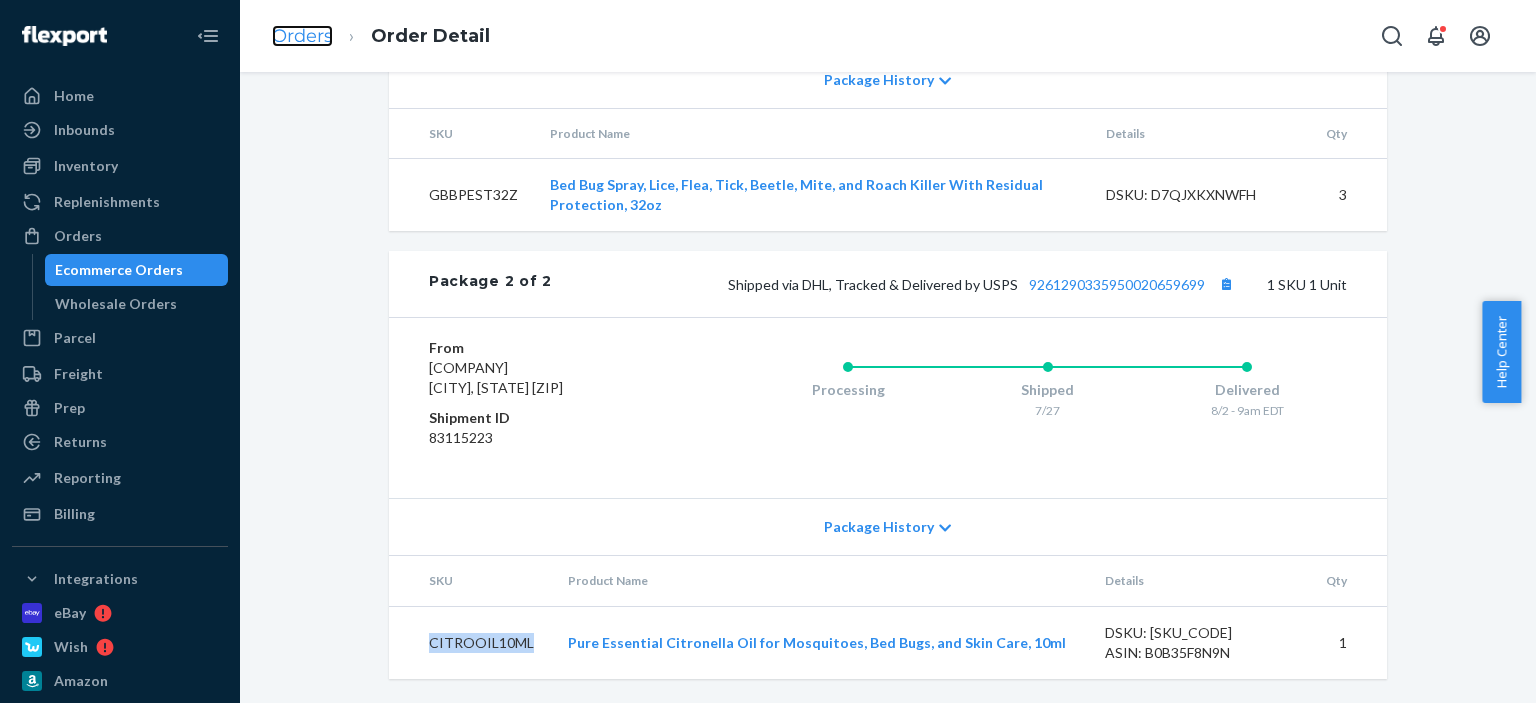 click on "Orders" at bounding box center (302, 36) 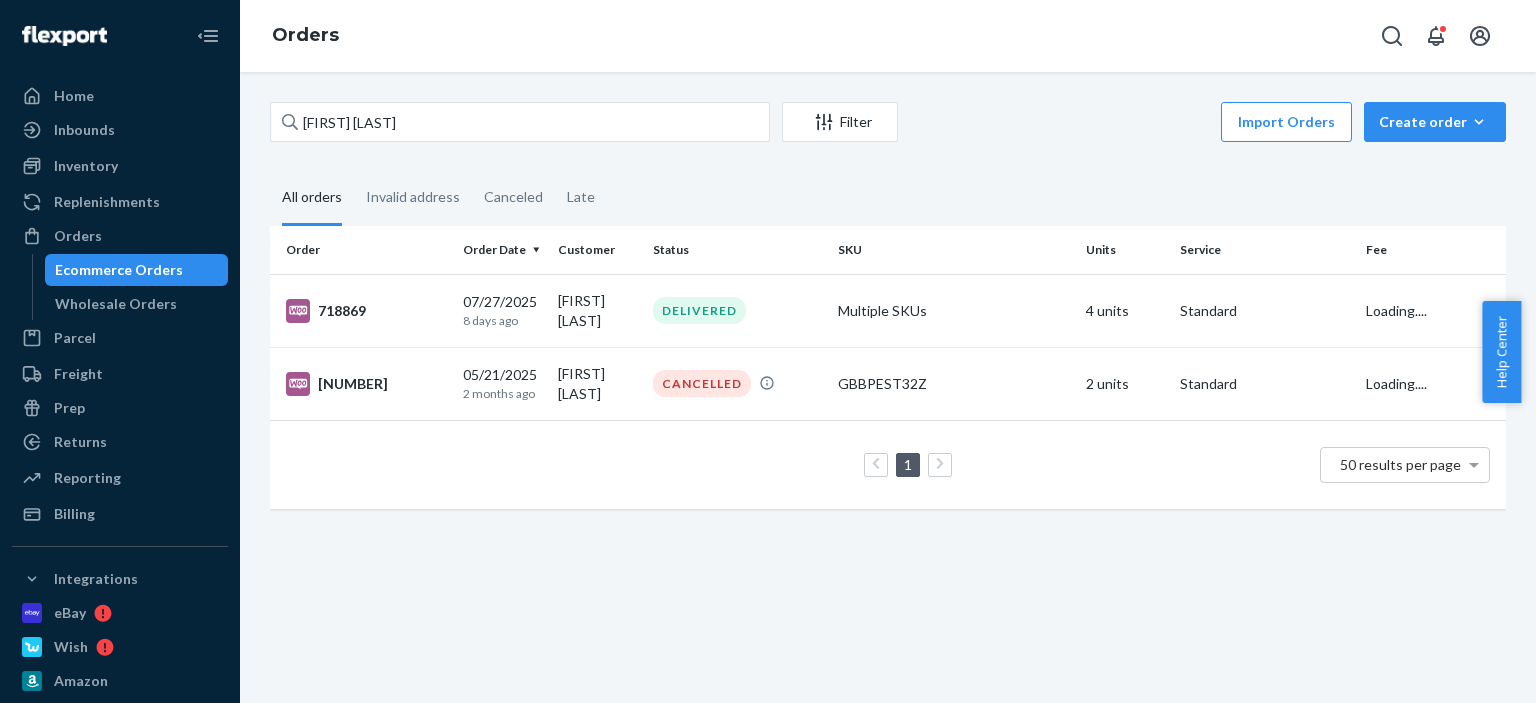 scroll, scrollTop: 0, scrollLeft: 0, axis: both 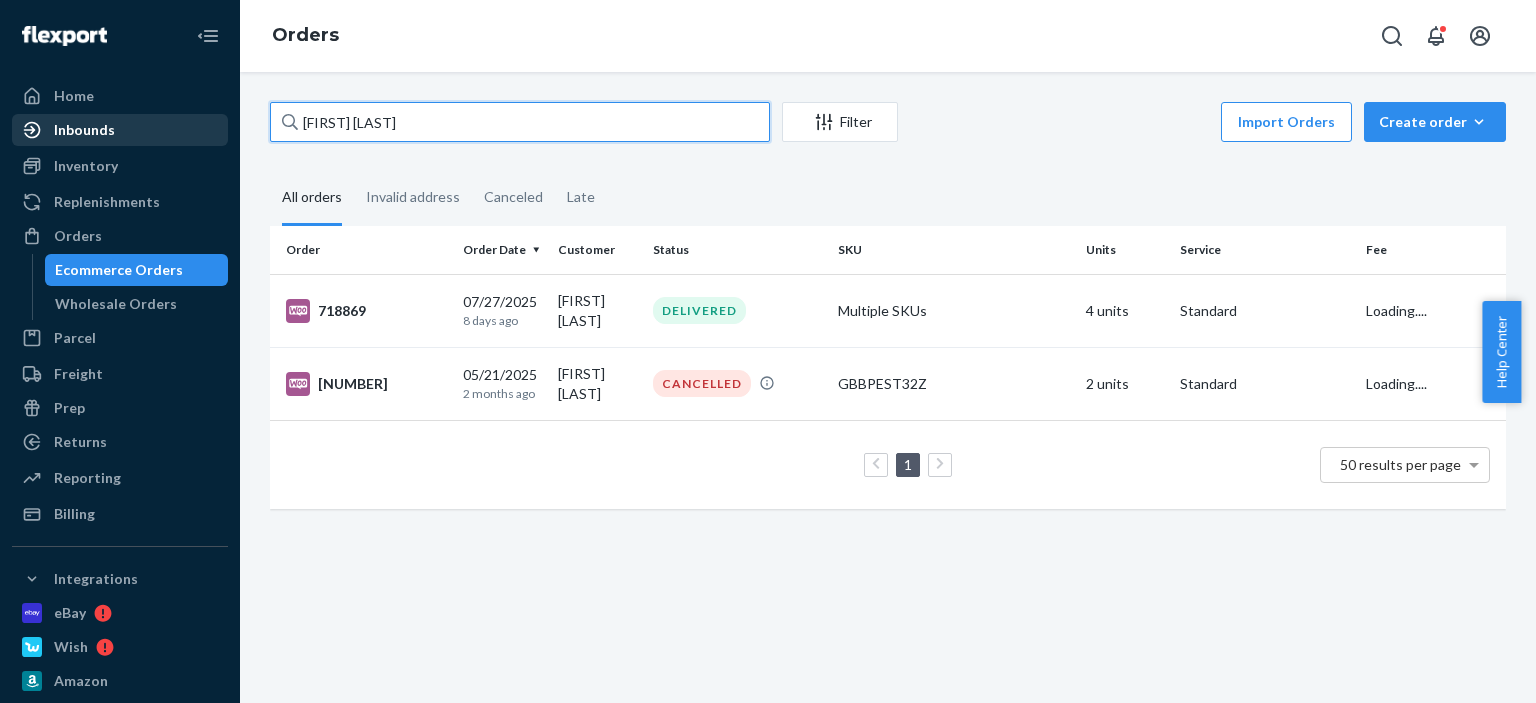 drag, startPoint x: 480, startPoint y: 131, endPoint x: 196, endPoint y: 130, distance: 284.00177 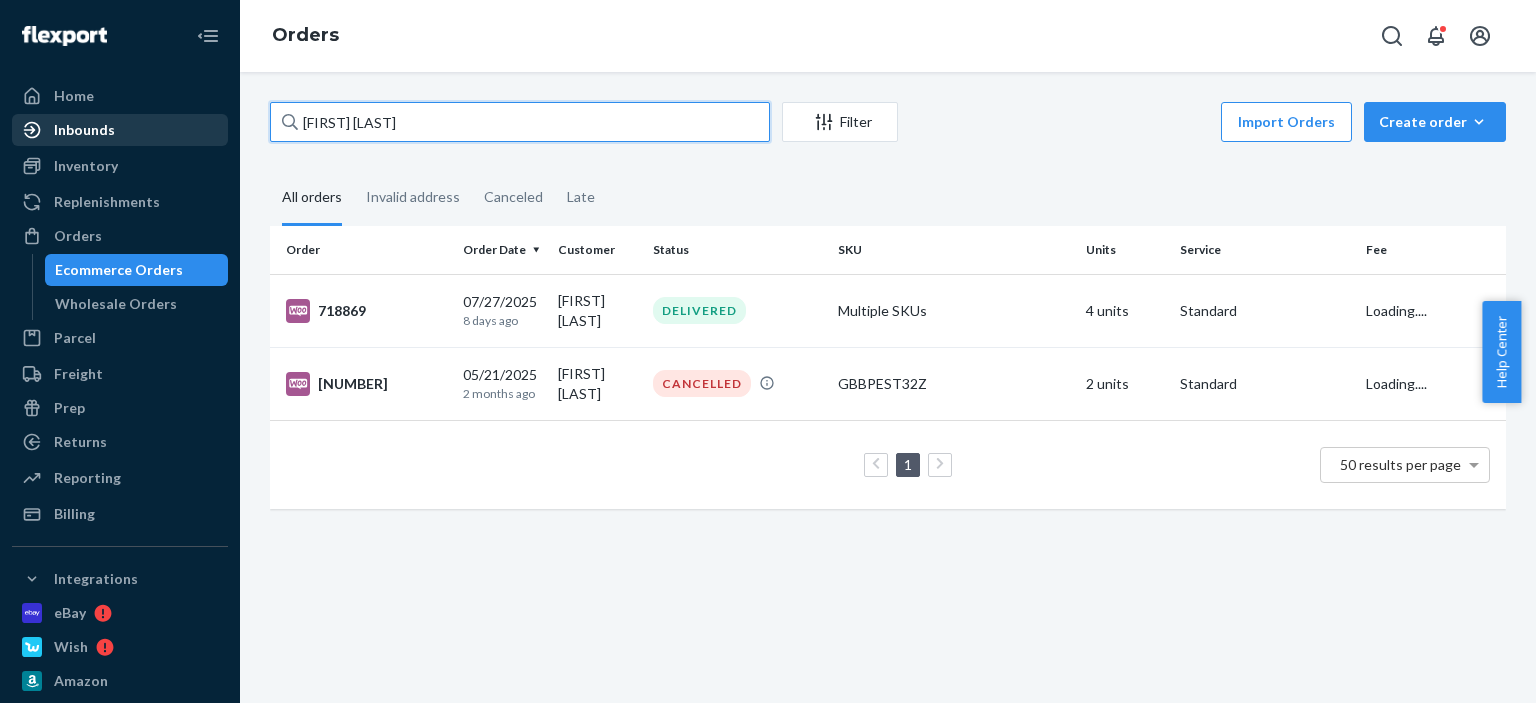 click on "Home Inbounds Shipping Plans Problems Inventory Products Replenishments OrdersEcommerce Orders Wholesale Orders Parcel Parcel orders Integrations Freight Prep Returns All Returns Settings Packages Reporting Reports Analytics Billing Integrations eBay Wish Amazon Walmart WooCommerce Ecomdash Sellbrite Add Integration Fast Tags Add Fast Tag Settings Talk to Support Help Center Give Feedback Orders [FIRST] [LAST] Filter Import Orders Create order Ecommerce order Removal order All orders Invalid address Canceled Late Order Order Date Customer Status SKU Units Service Fee [NUMBER] [MM]/[DD]/[YEAR] [TIME_AGO] ago [FIRST] [LAST] DELIVERED Multiple SKUs [NUMBER] units Standard Loading.... [NUMBER] [MM]/[DD]/[YEAR] [TIME_AGO] ago [FIRST] [LAST] CANCELLED GBBPEST32Z [NUMBER] units Standard Loading.... [NUMBER] [NUMBER] results per page" at bounding box center [768, 351] 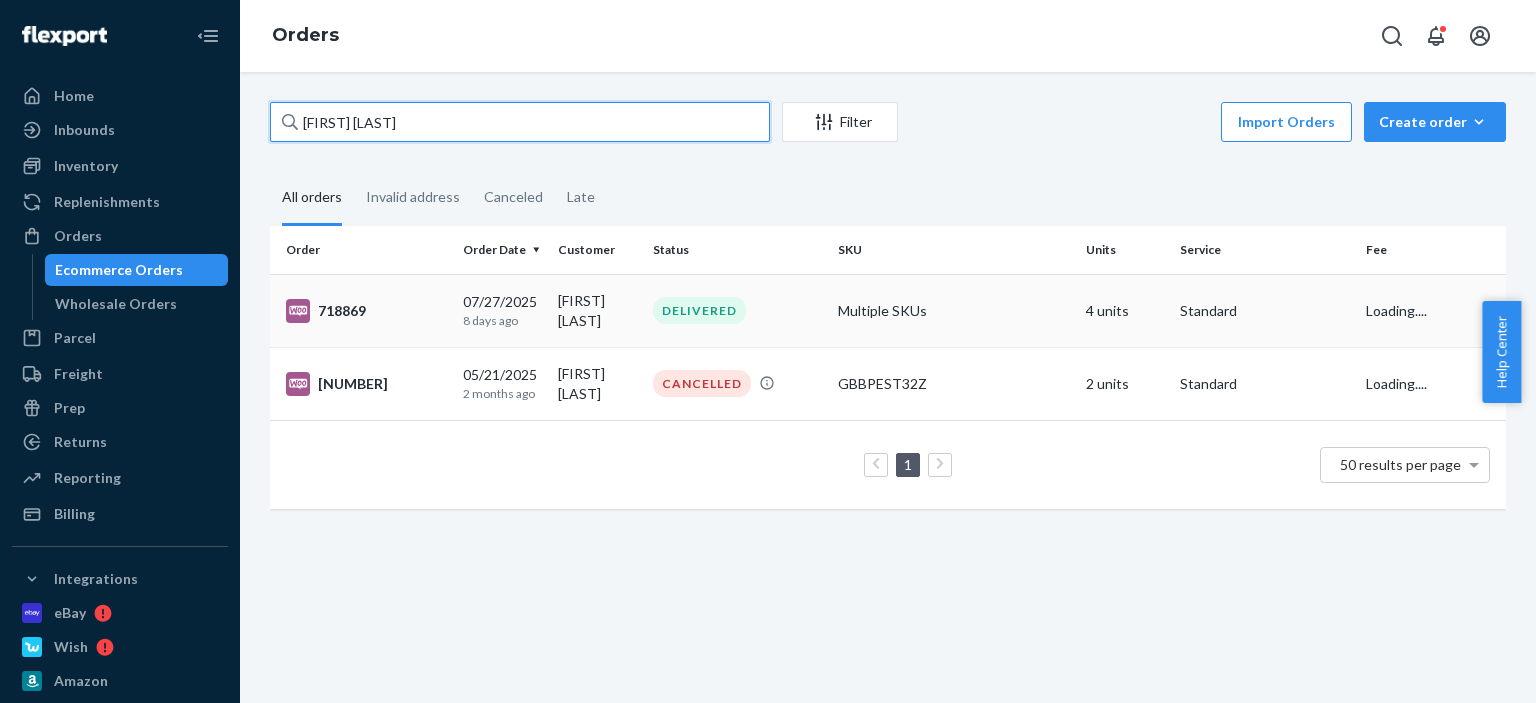 paste on "[FIRST] [LAST]" 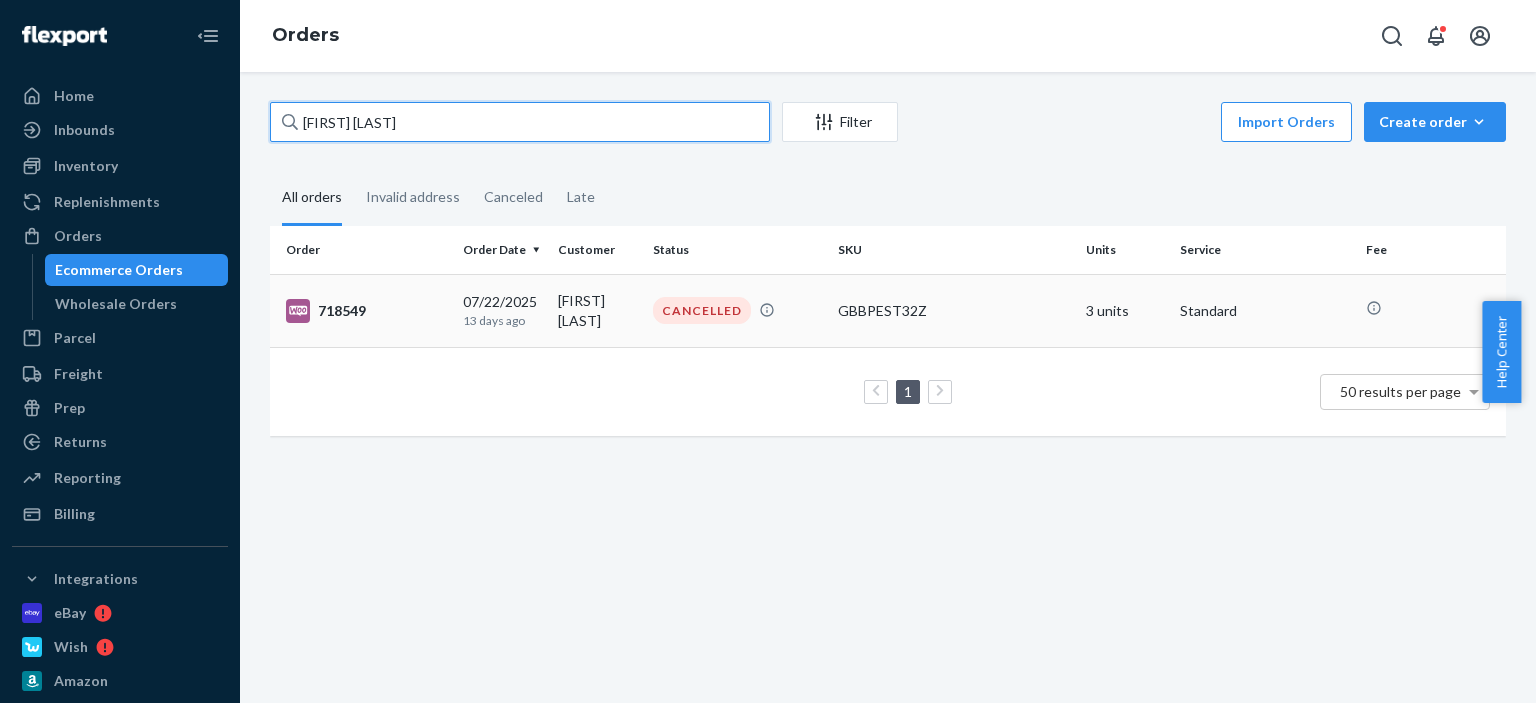 type on "[FIRST] [LAST]" 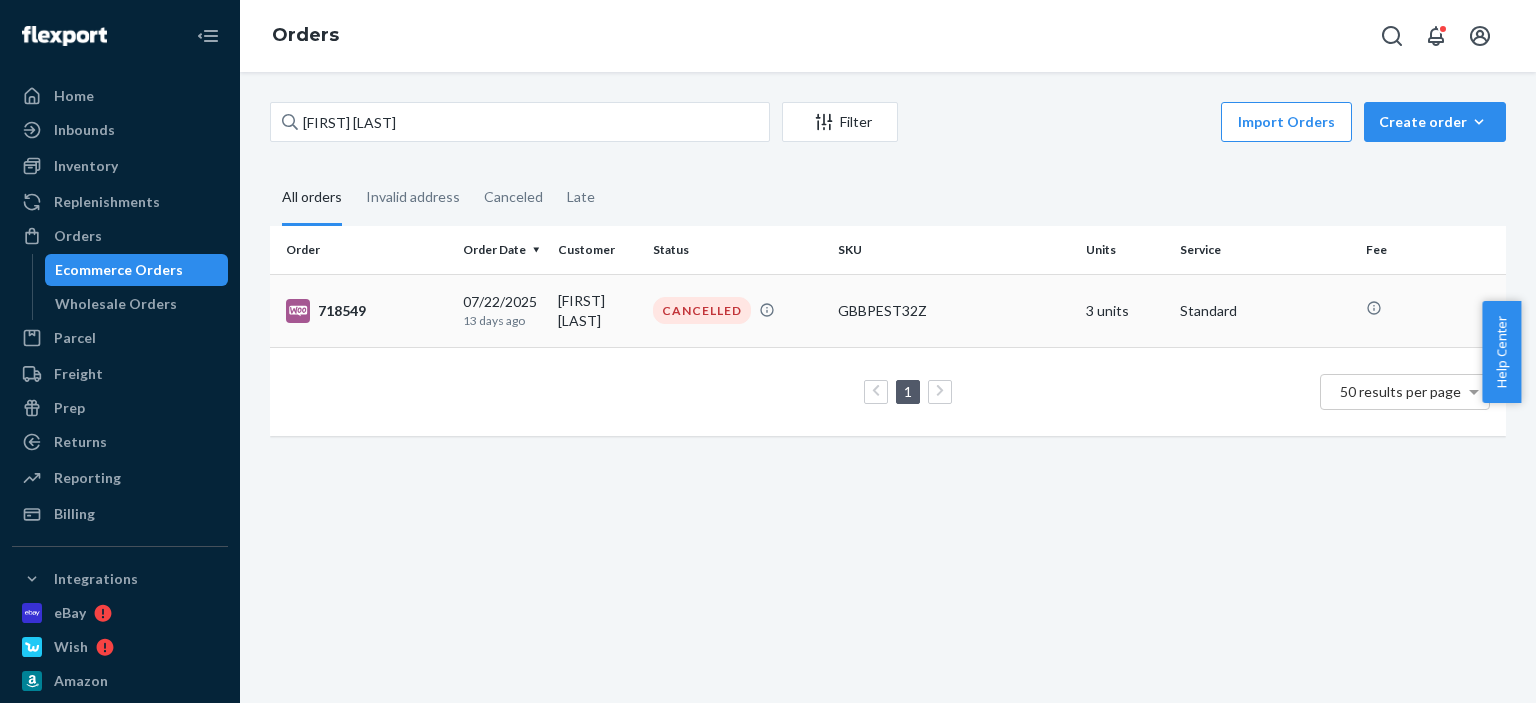 click on "GBBPEST32Z" at bounding box center (953, 311) 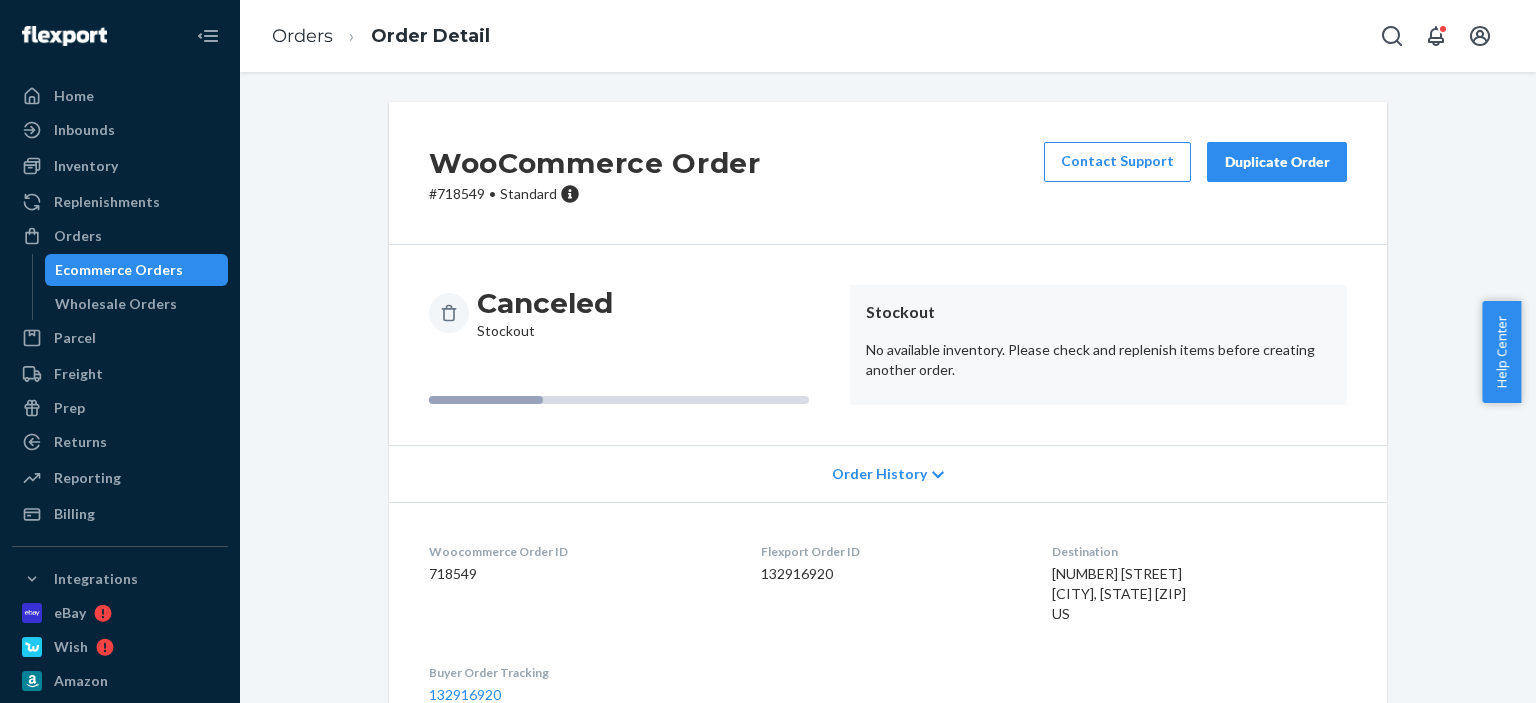 click on "Duplicate Order" at bounding box center (1277, 162) 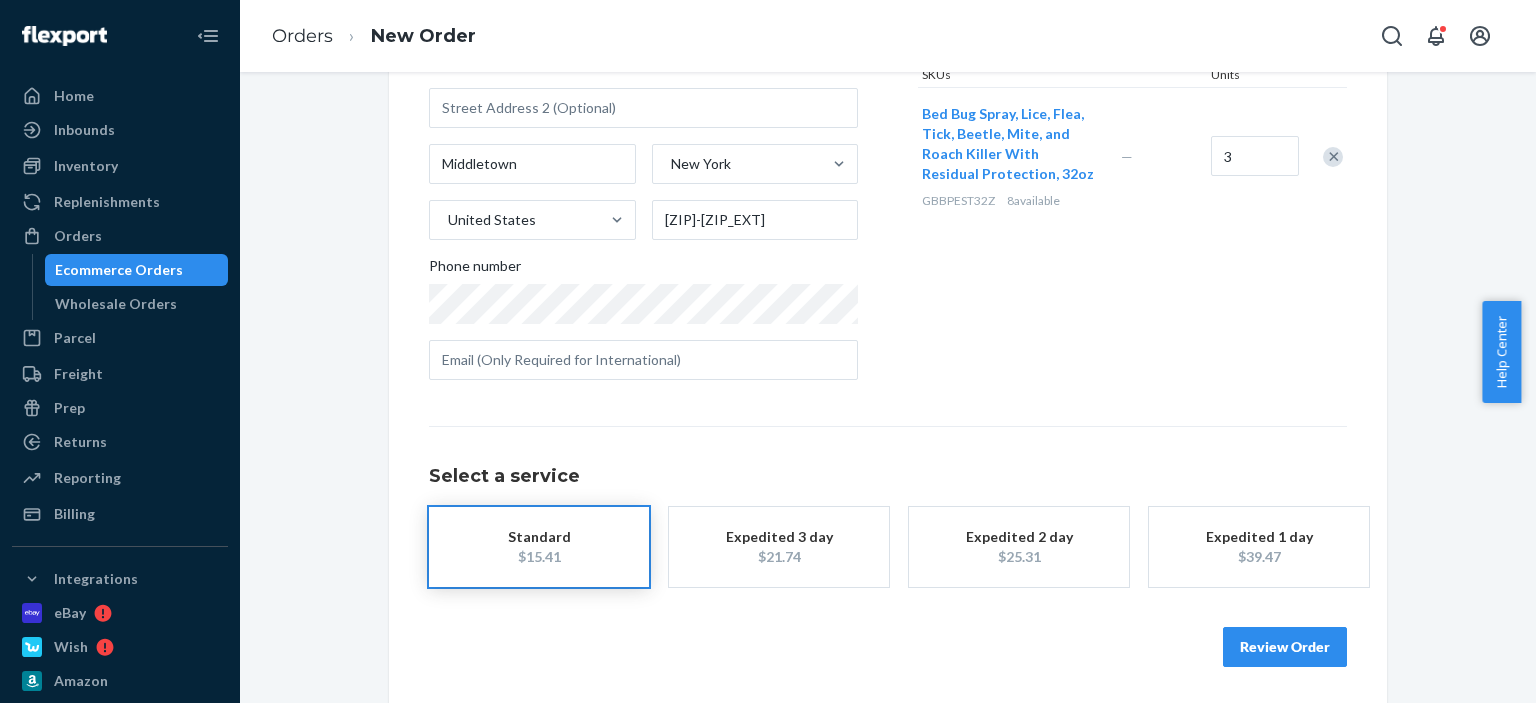 scroll, scrollTop: 287, scrollLeft: 0, axis: vertical 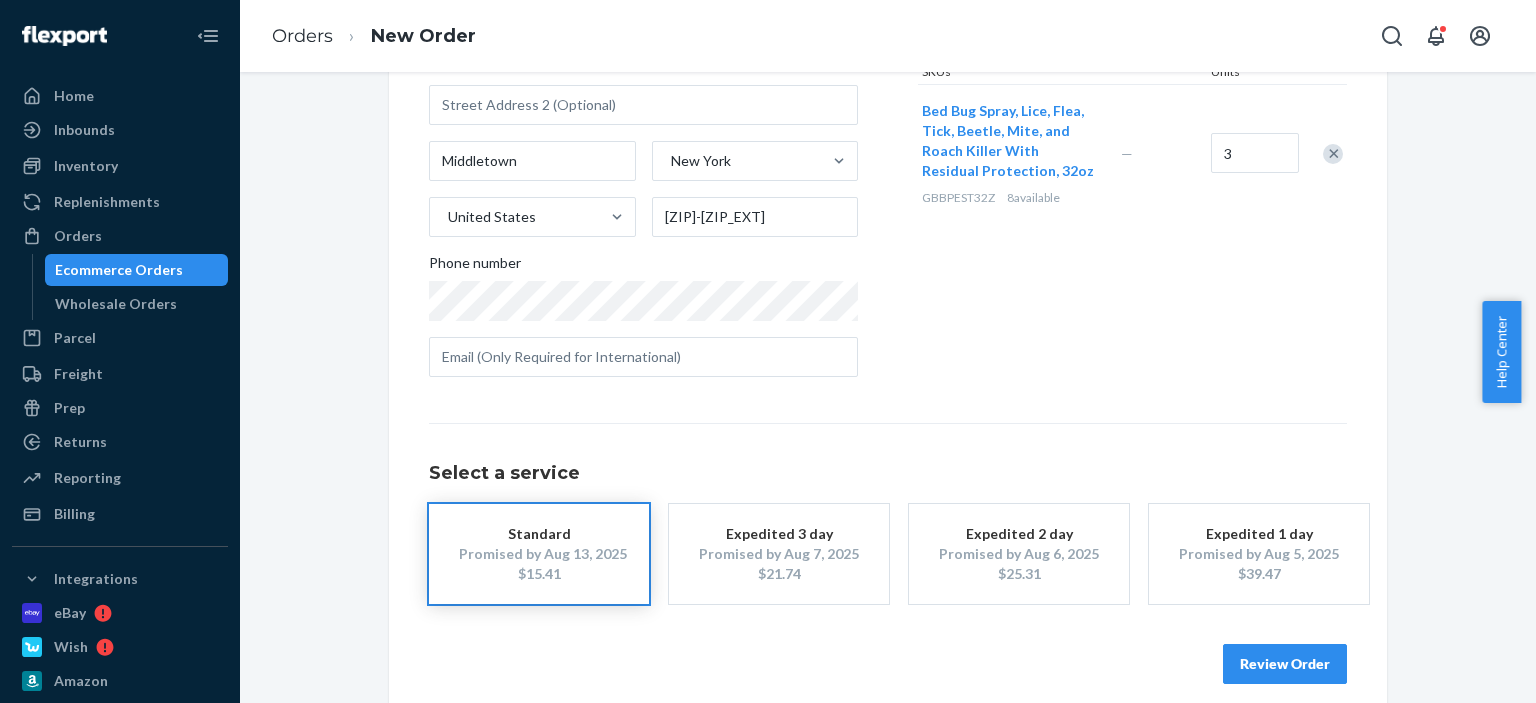 click on "Review Order" at bounding box center (1285, 664) 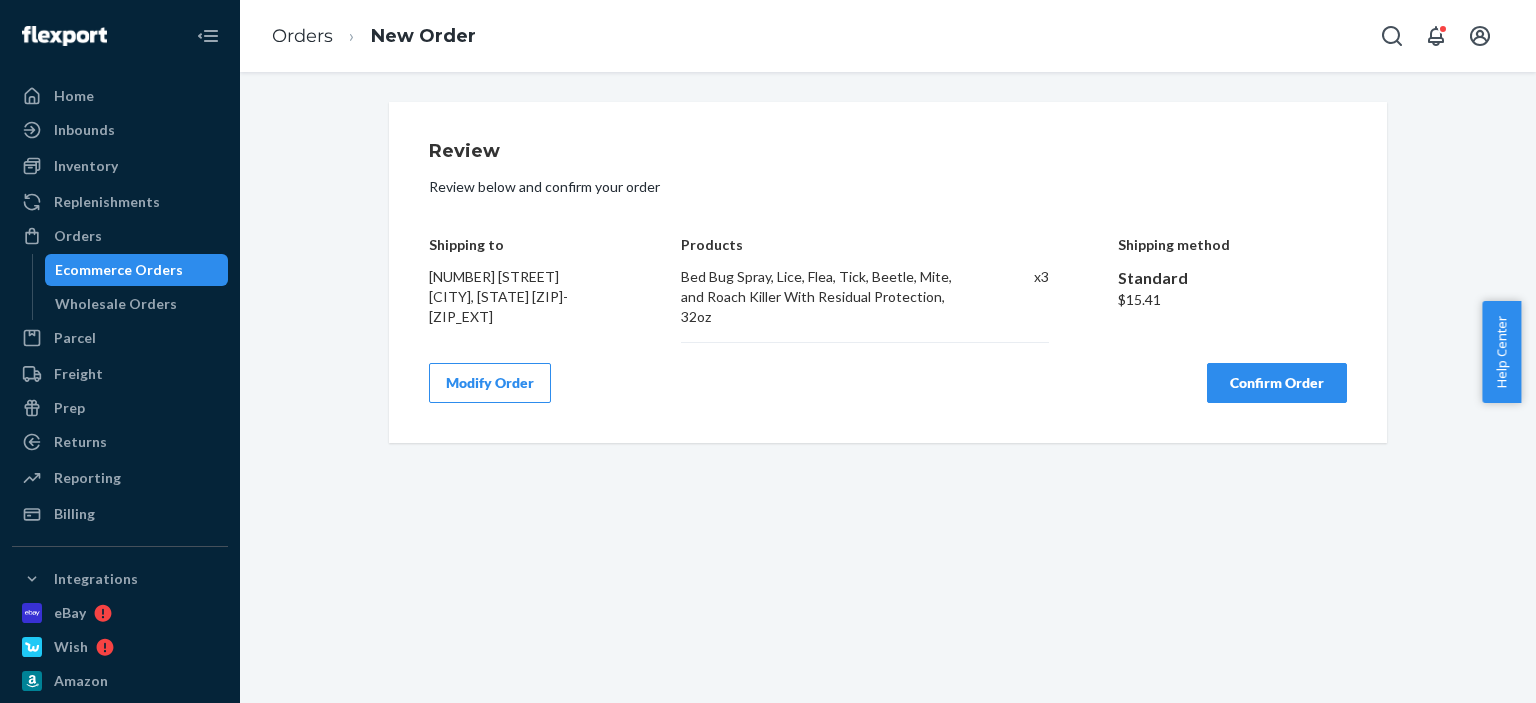 click on "Confirm Order" at bounding box center (1277, 383) 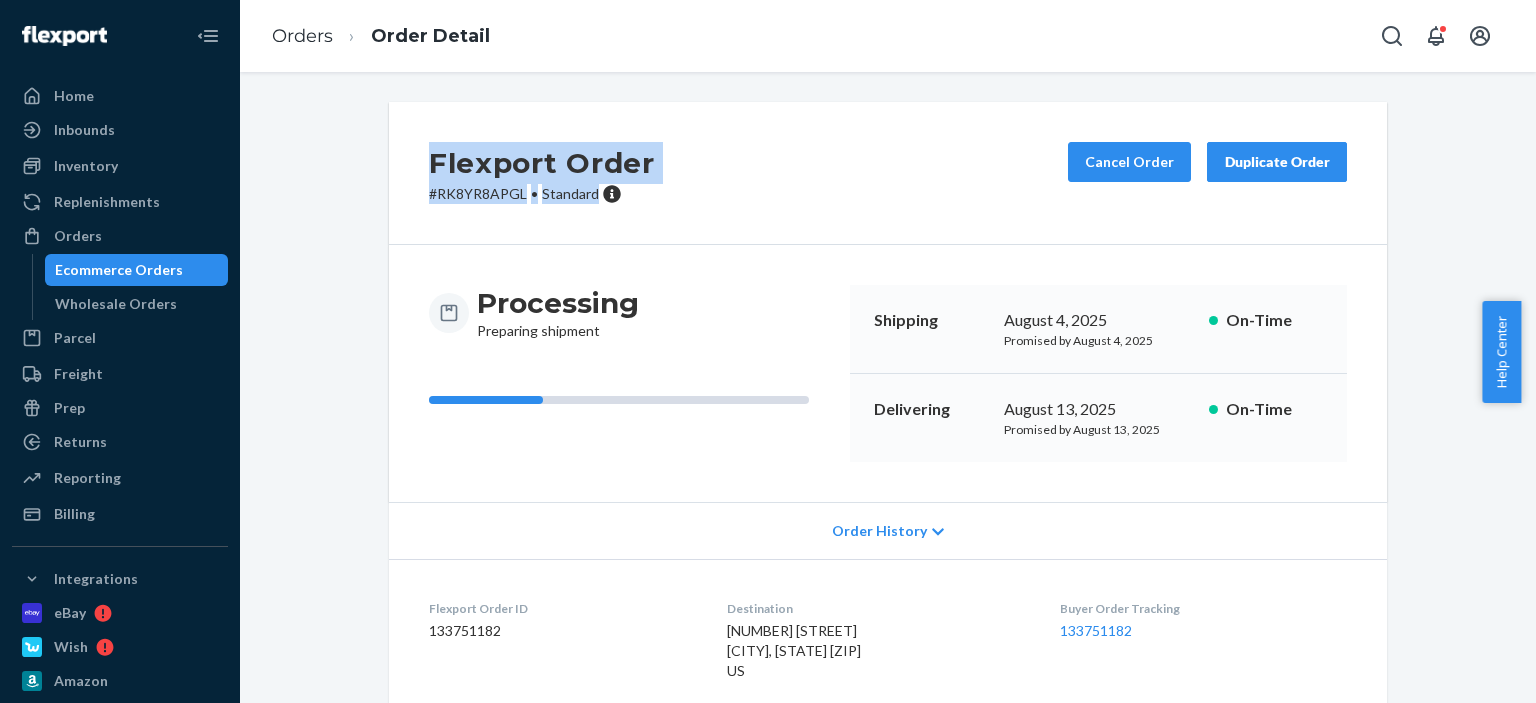 drag, startPoint x: 516, startPoint y: 195, endPoint x: 373, endPoint y: 166, distance: 145.91093 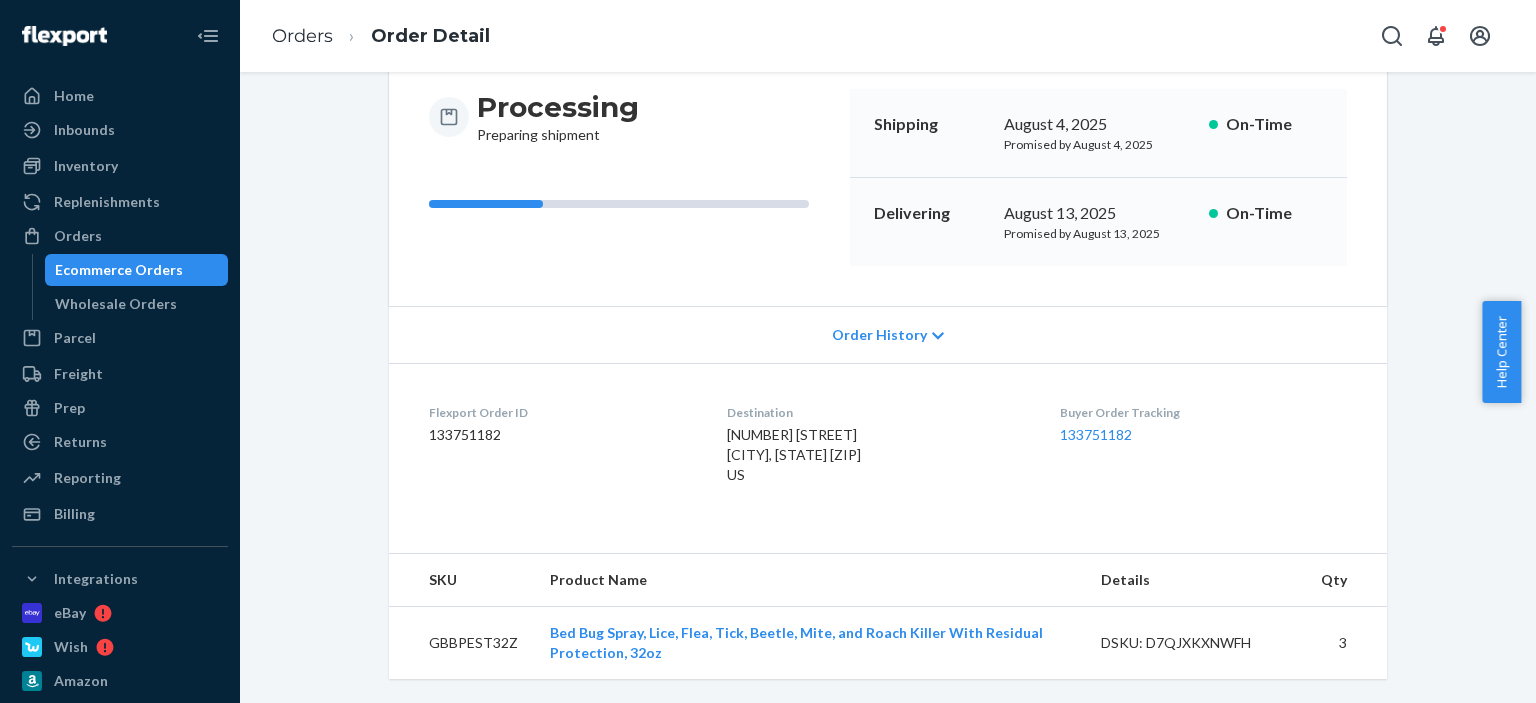 scroll, scrollTop: 214, scrollLeft: 0, axis: vertical 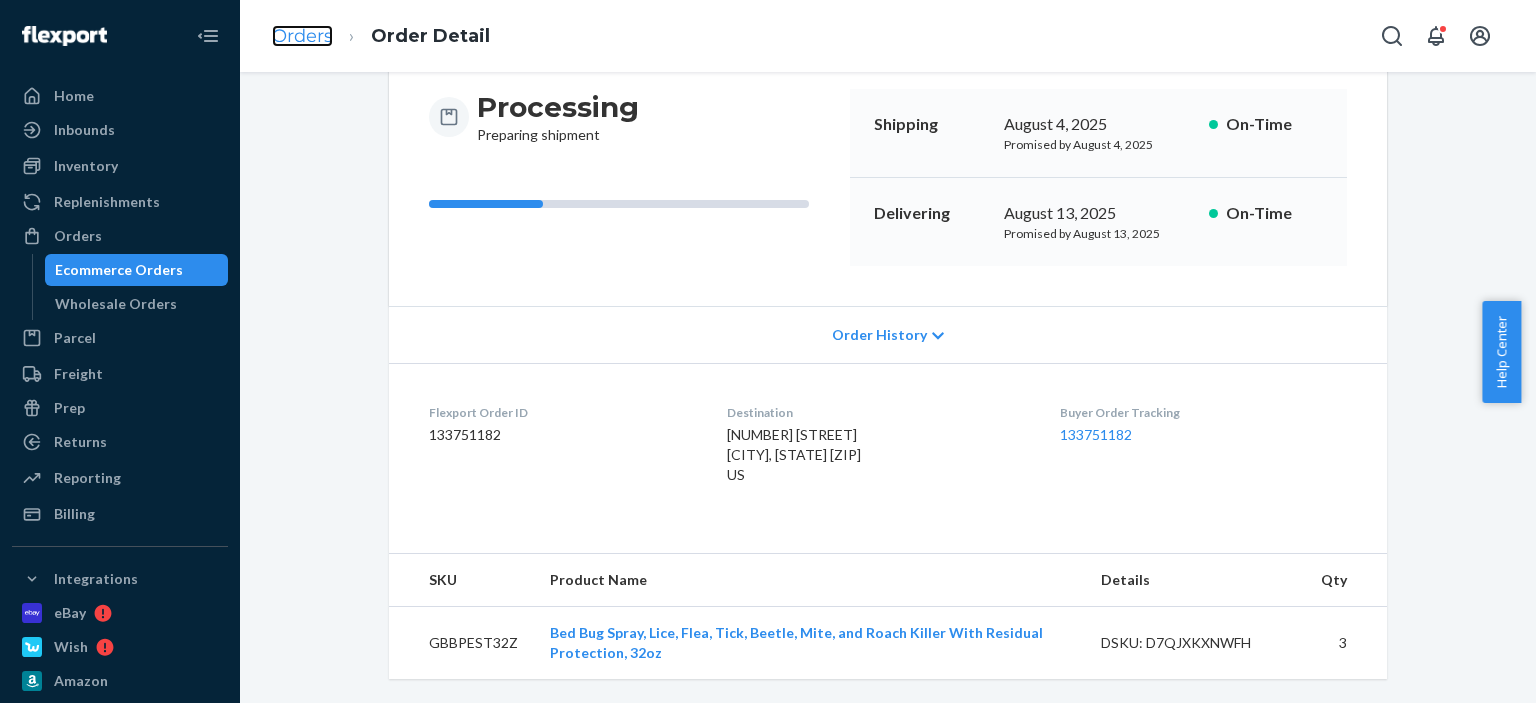 click on "Orders" at bounding box center [302, 36] 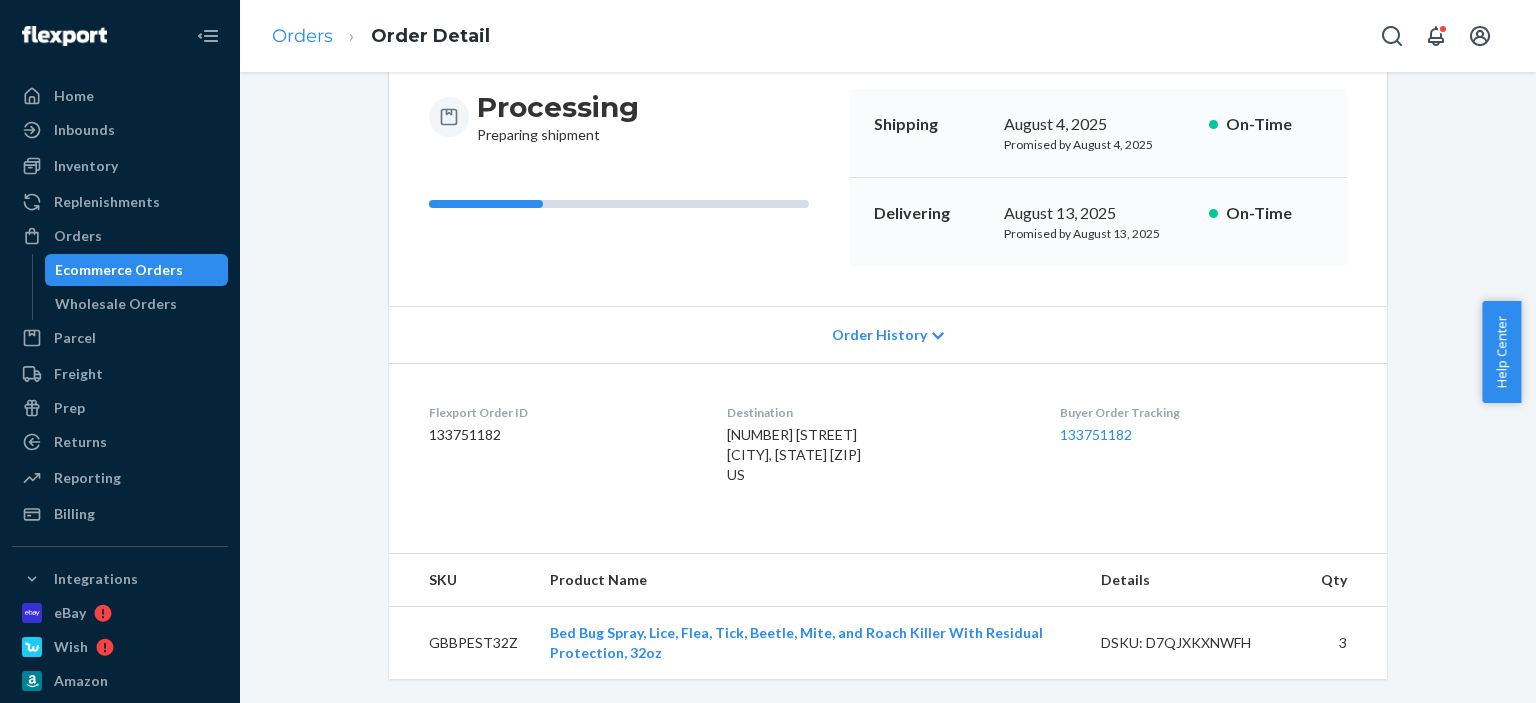 scroll, scrollTop: 0, scrollLeft: 0, axis: both 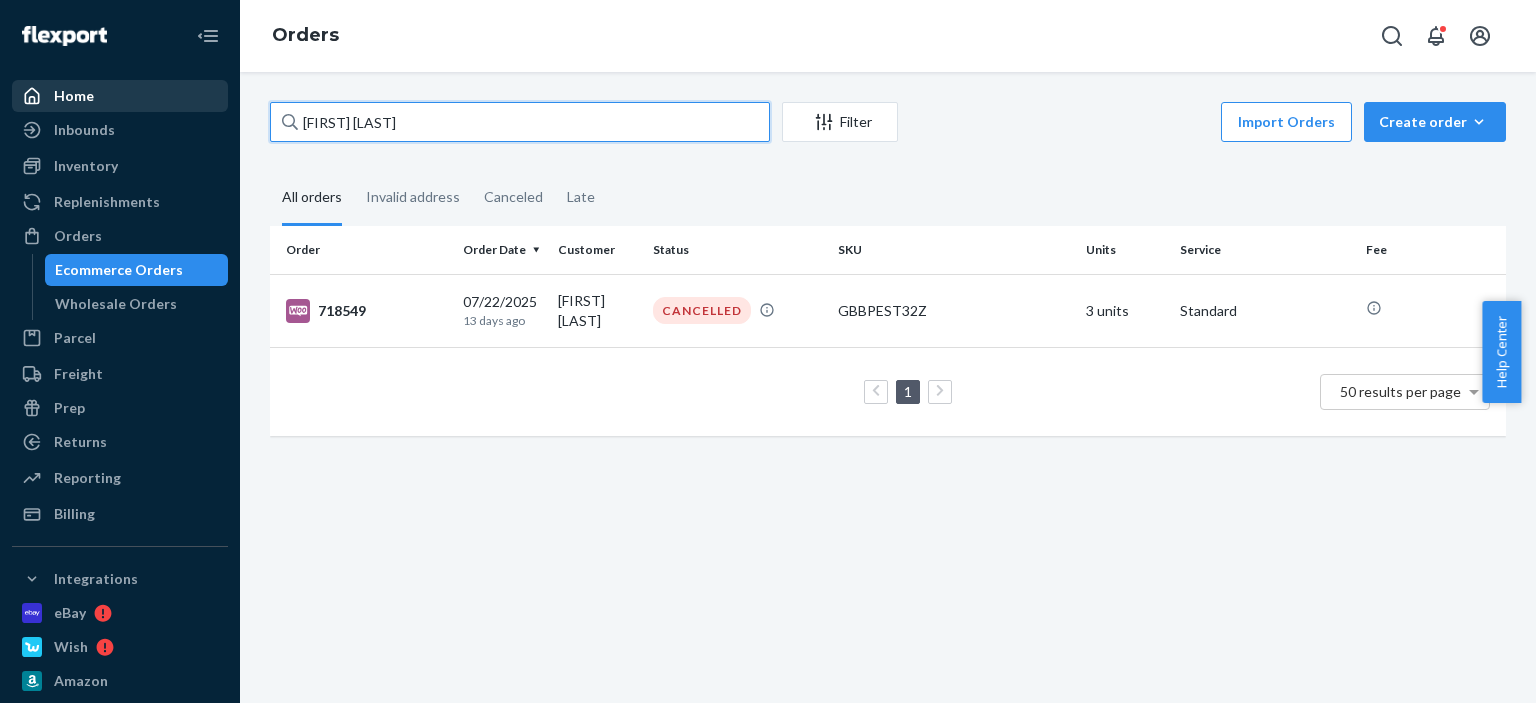 drag, startPoint x: 393, startPoint y: 127, endPoint x: 197, endPoint y: 101, distance: 197.71696 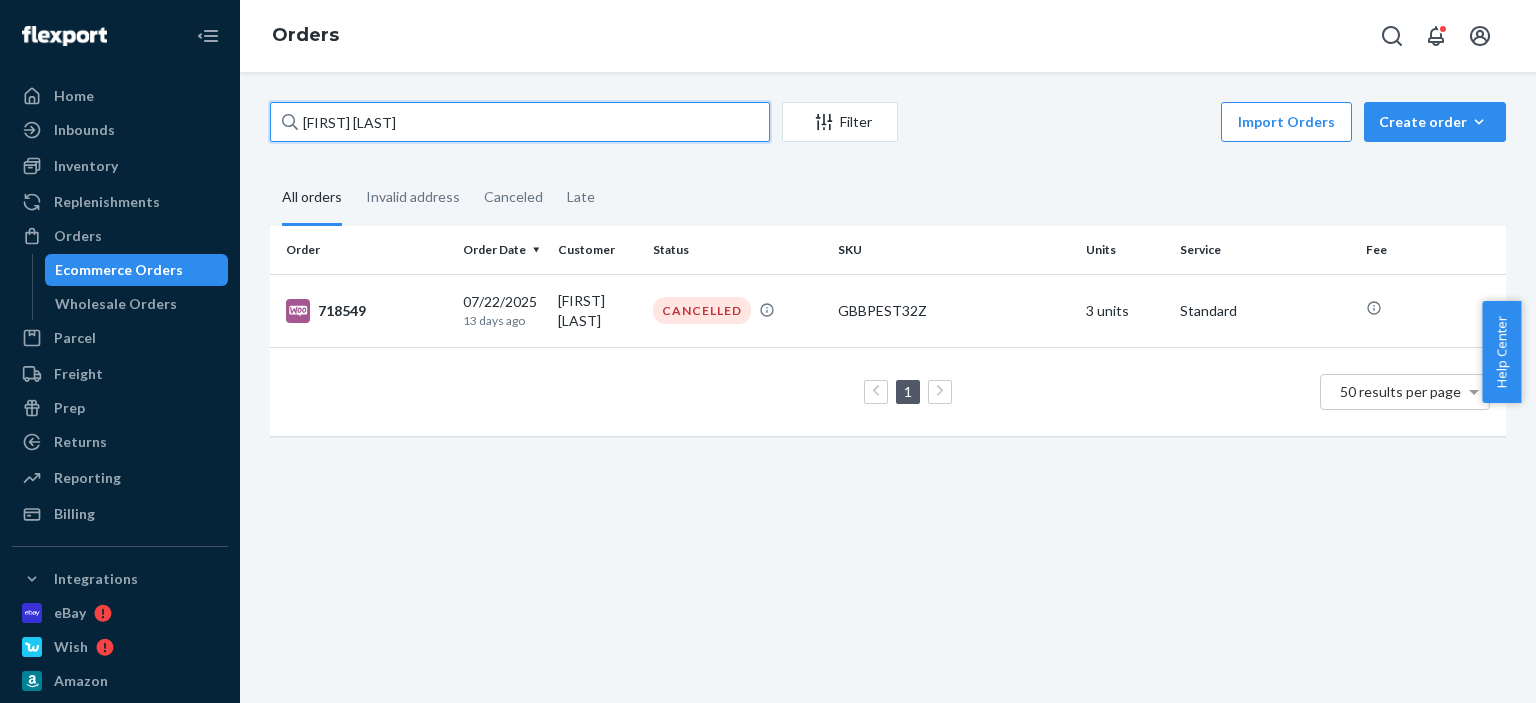 paste on "[FIRST] [LAST]" 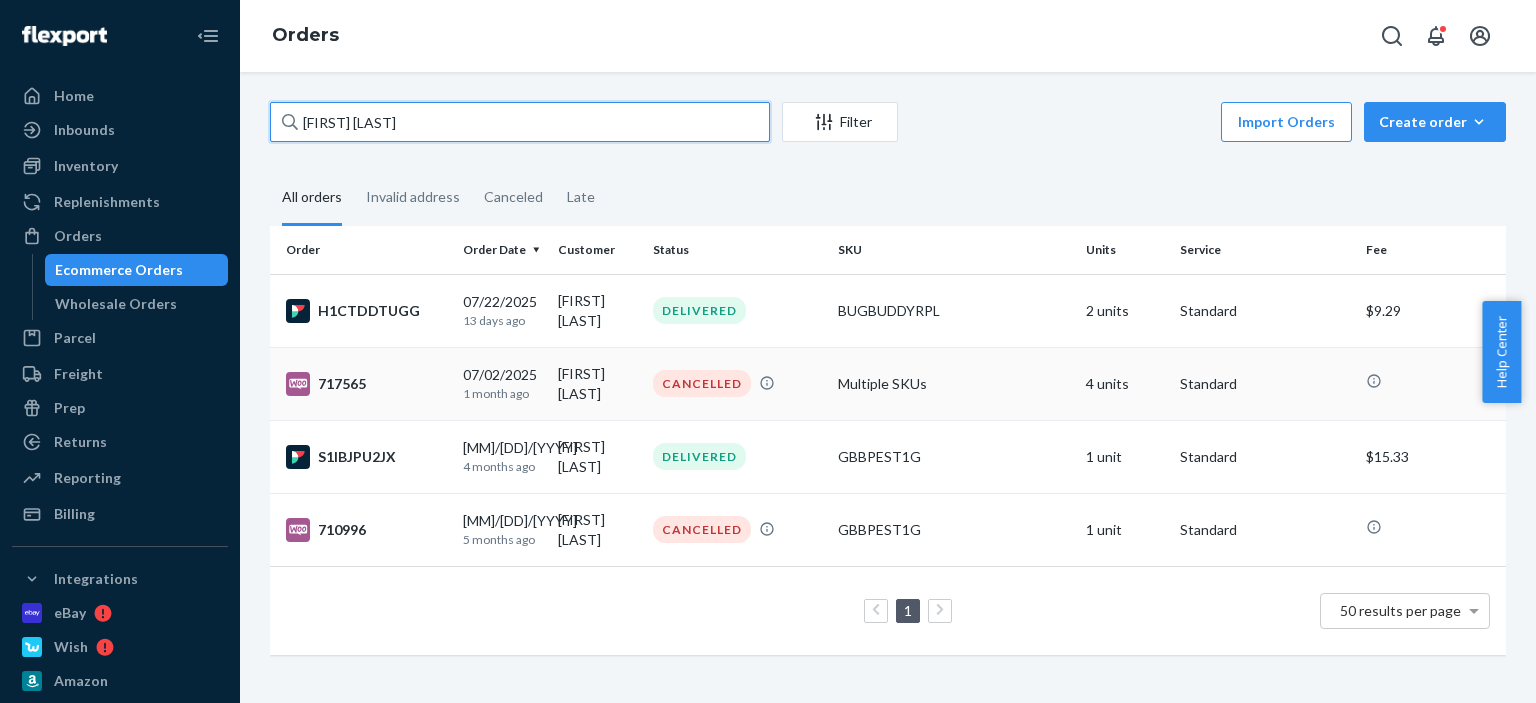type on "[FIRST] [LAST]" 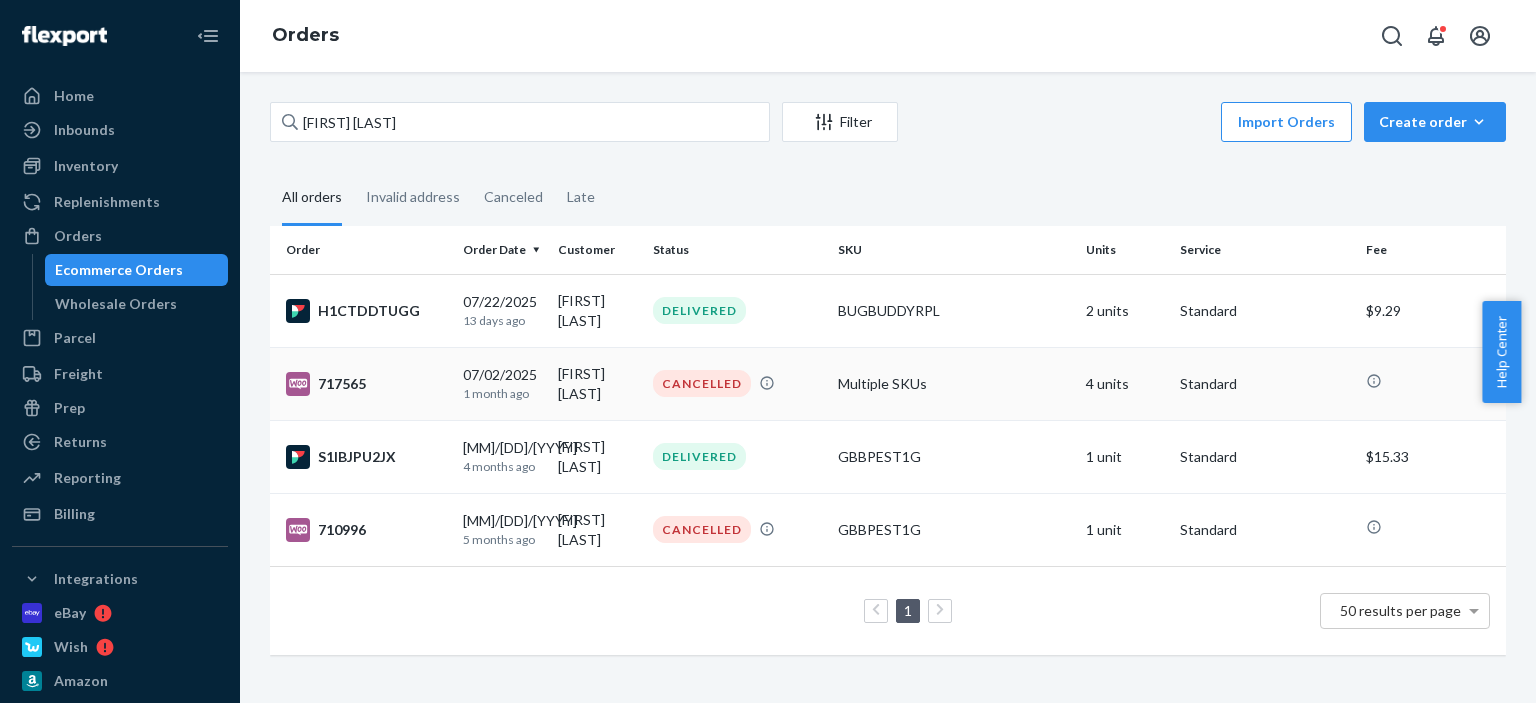click on "Multiple SKUs" at bounding box center (953, 383) 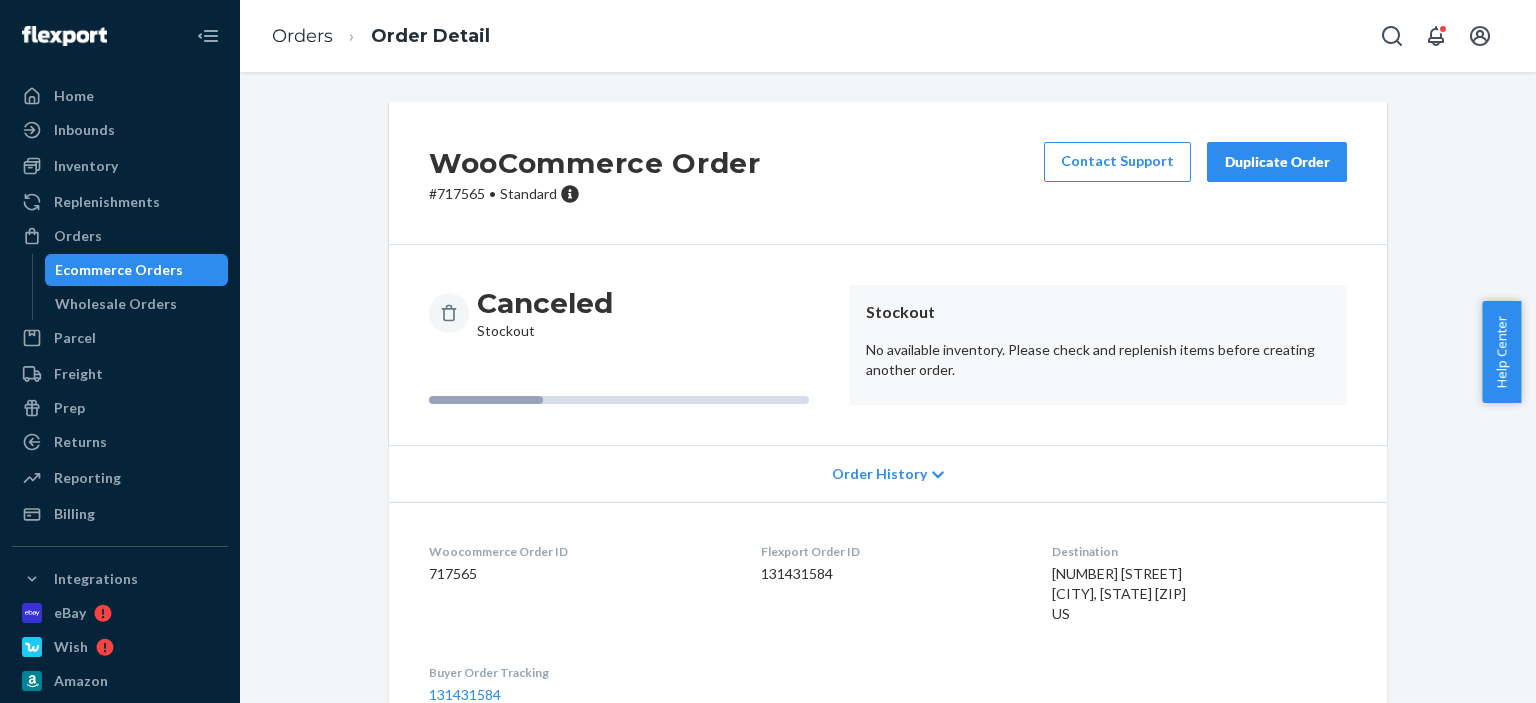 click on "Duplicate Order" at bounding box center (1277, 162) 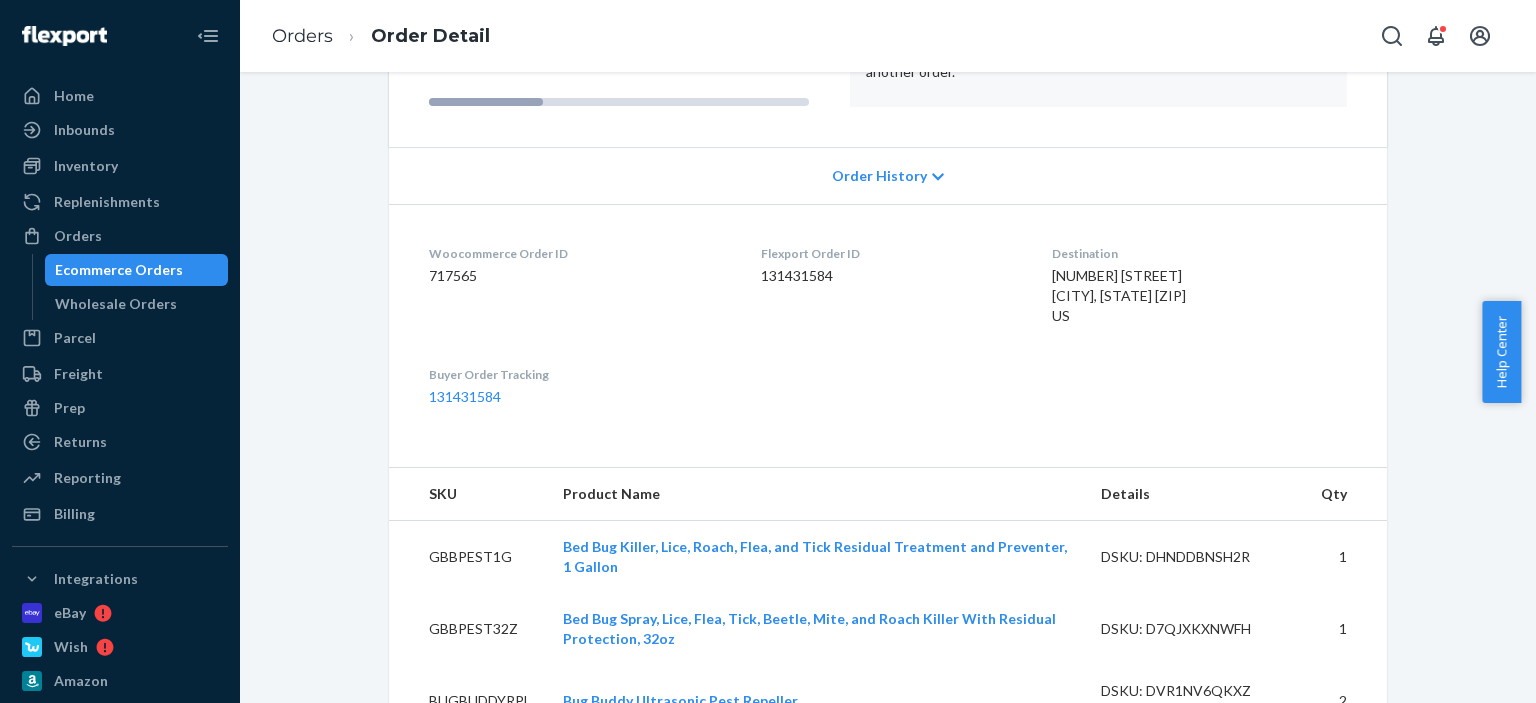 scroll, scrollTop: 300, scrollLeft: 0, axis: vertical 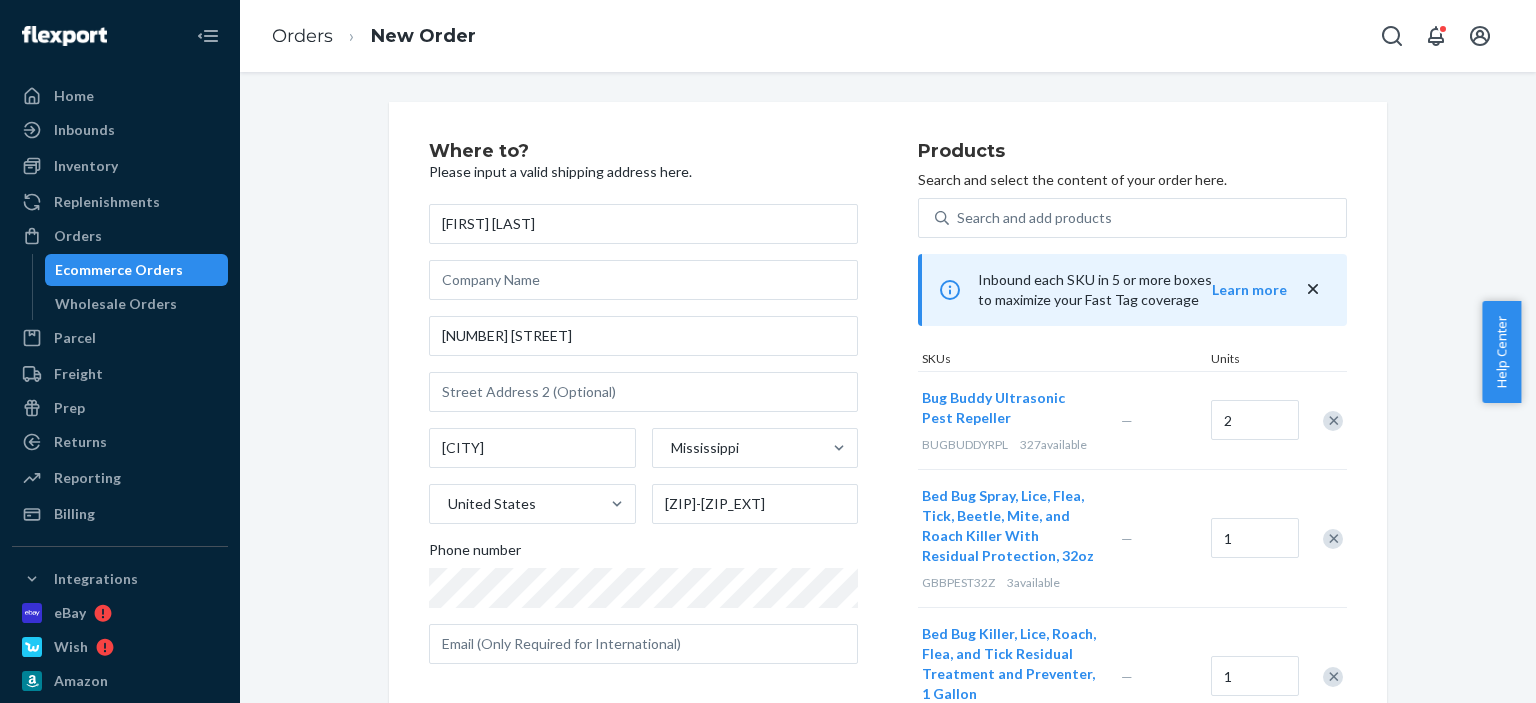 click at bounding box center (1333, 421) 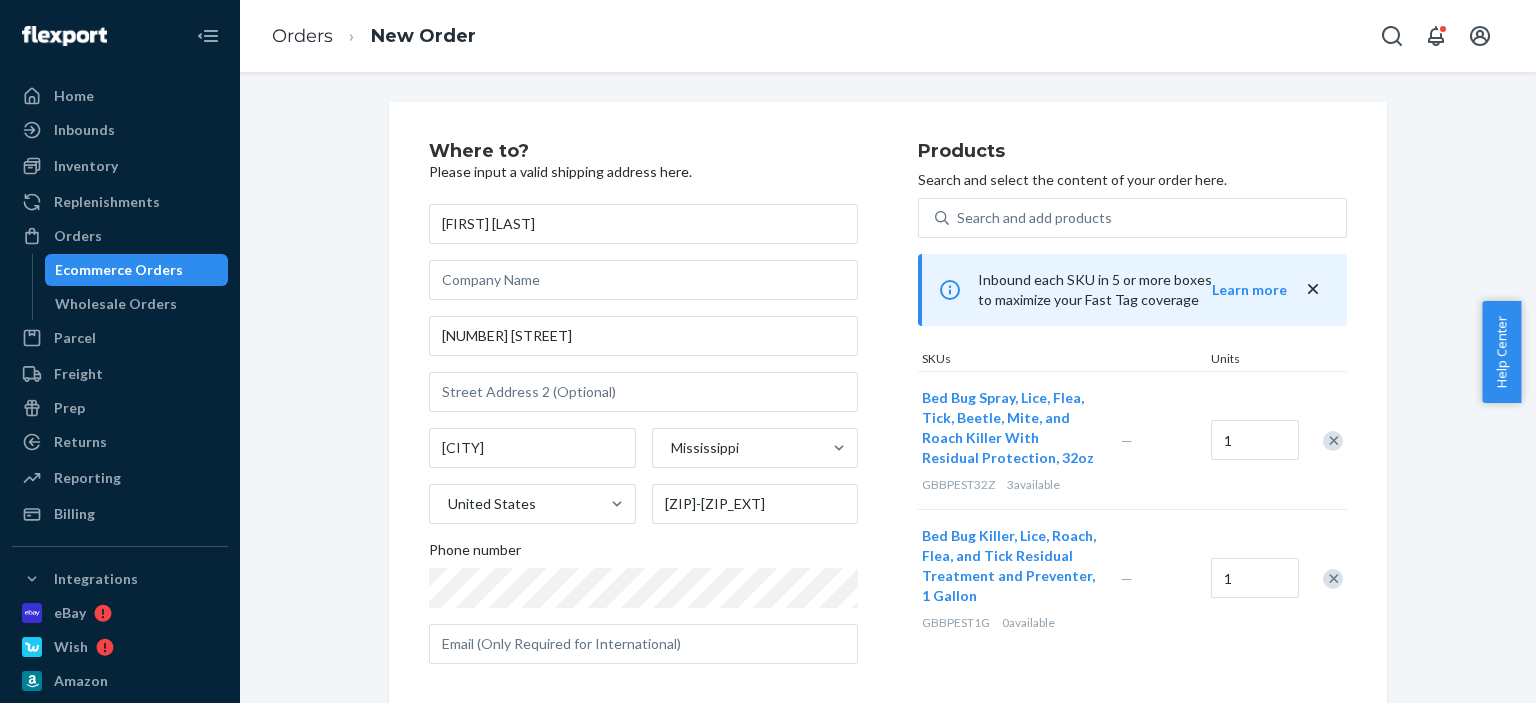 click at bounding box center (1333, 579) 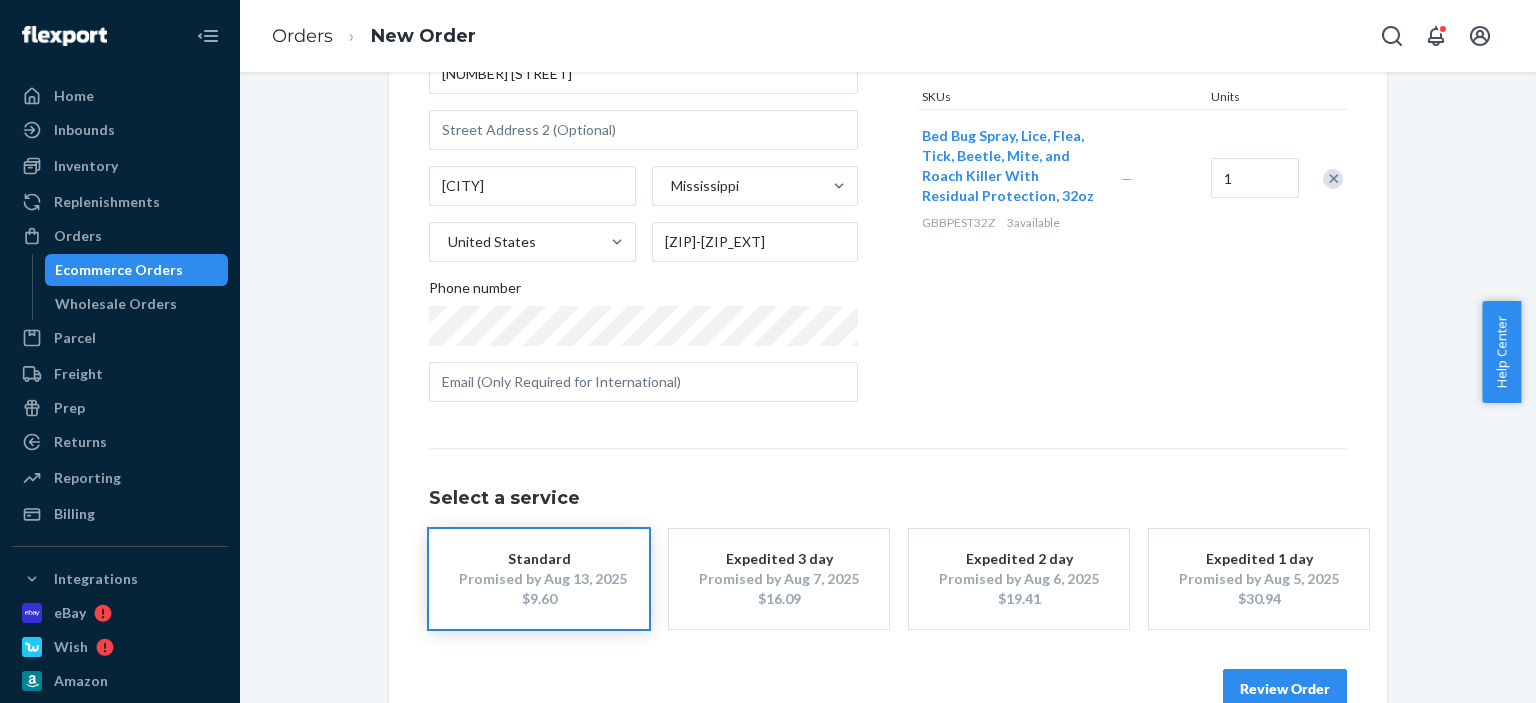 scroll, scrollTop: 307, scrollLeft: 0, axis: vertical 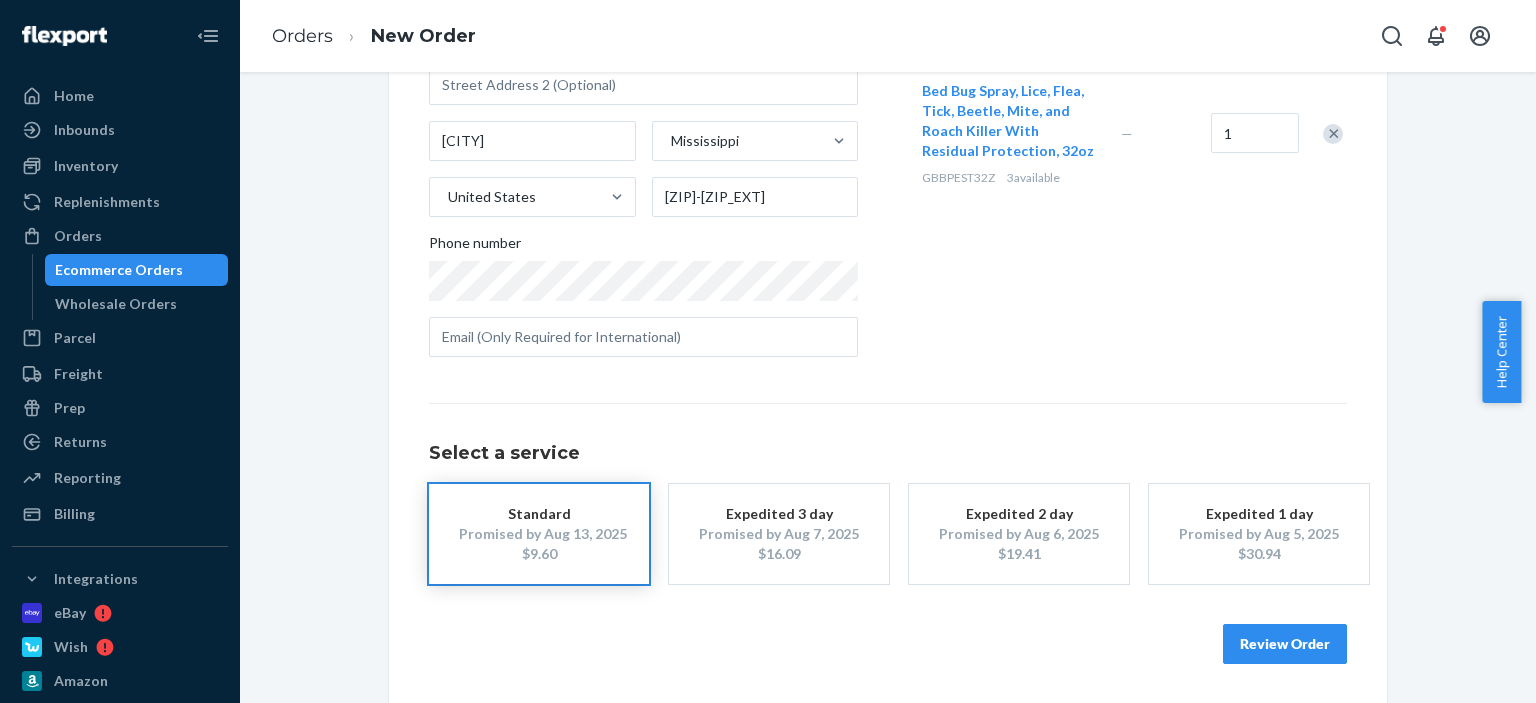 click on "Review Order" at bounding box center [1285, 644] 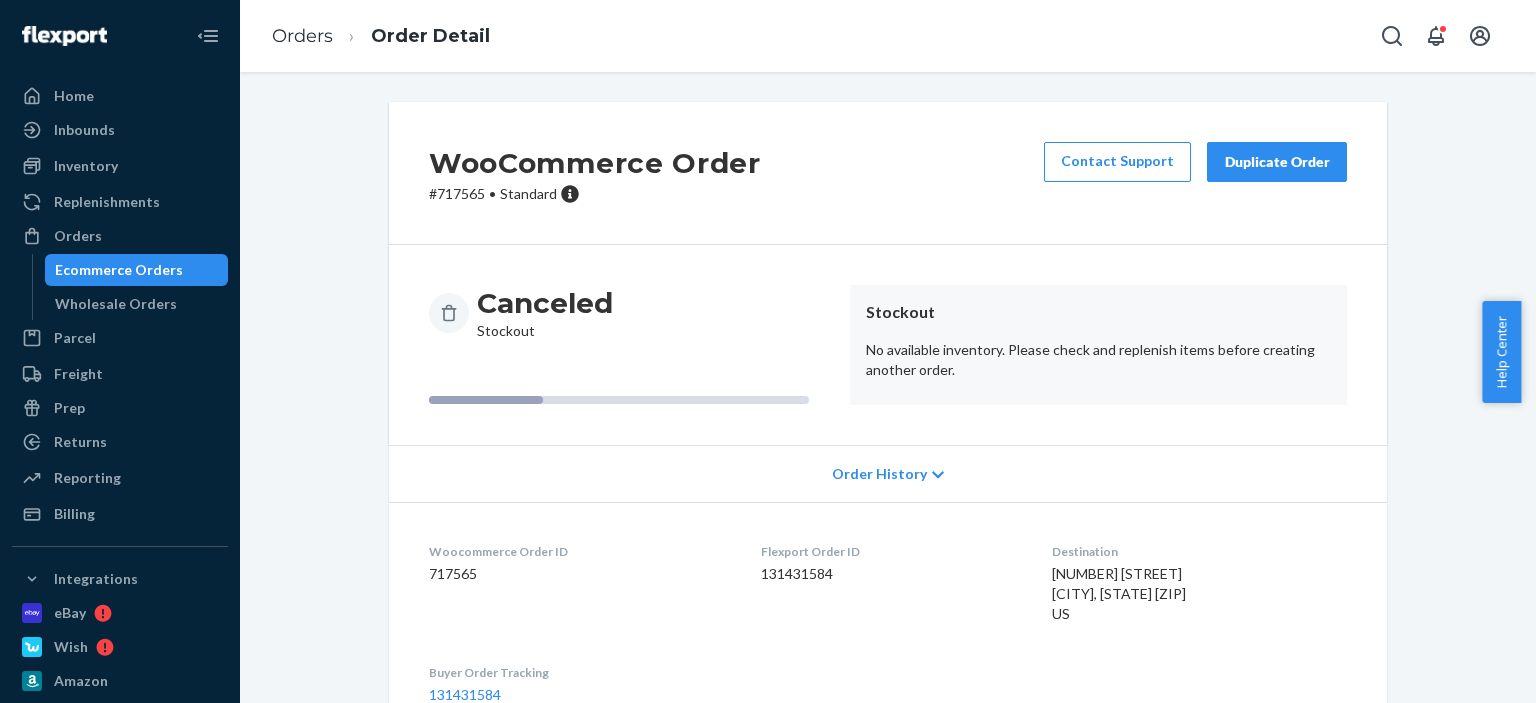 click on "Duplicate Order" at bounding box center (1277, 162) 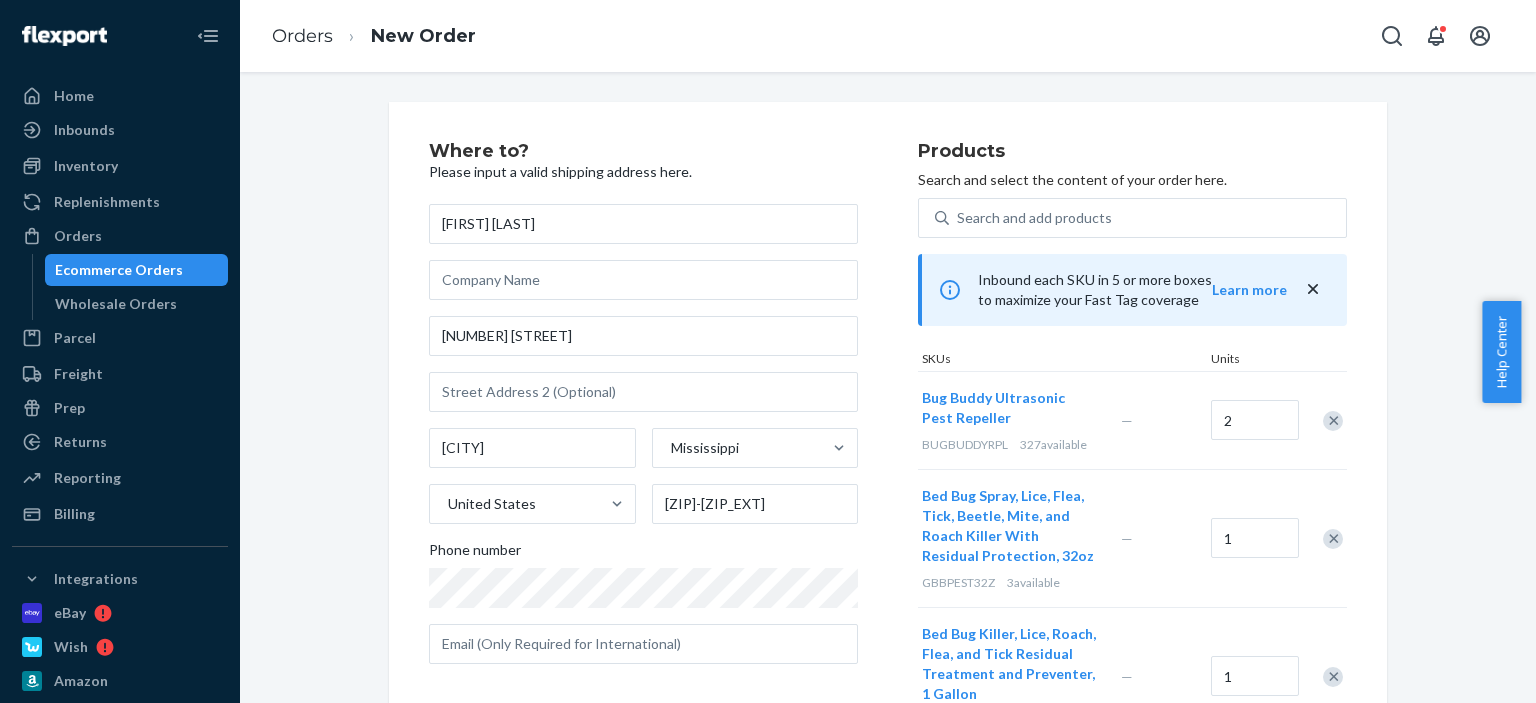 click at bounding box center (1333, 421) 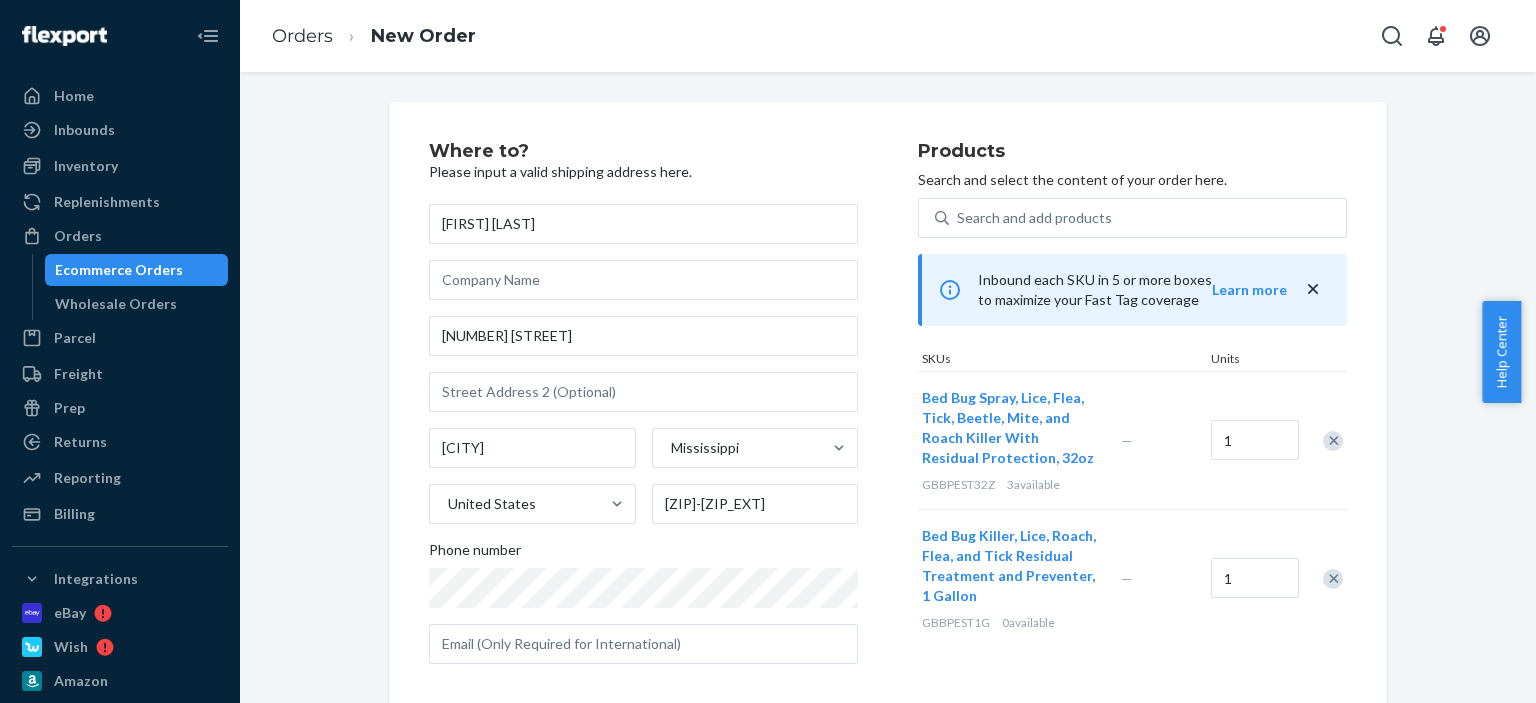 click at bounding box center (1333, 579) 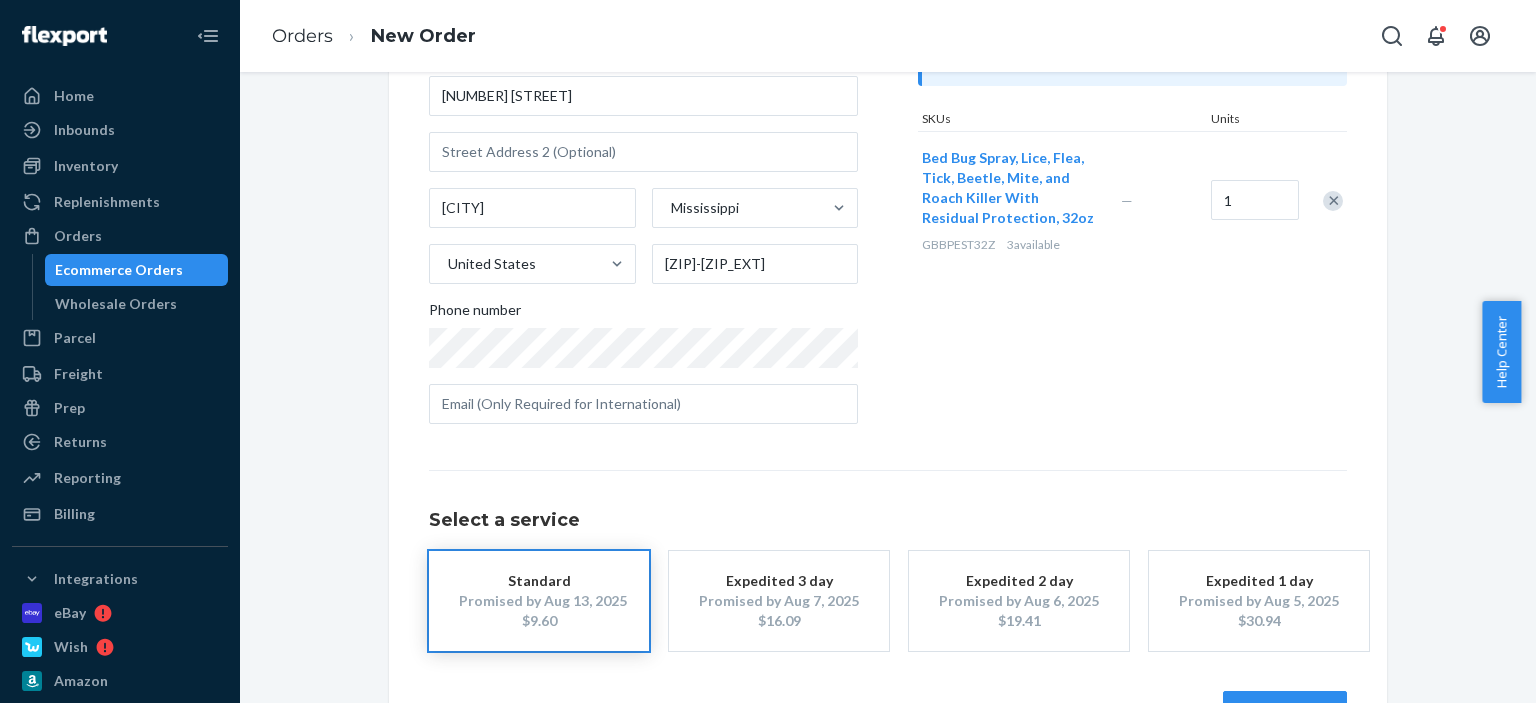 scroll, scrollTop: 100, scrollLeft: 0, axis: vertical 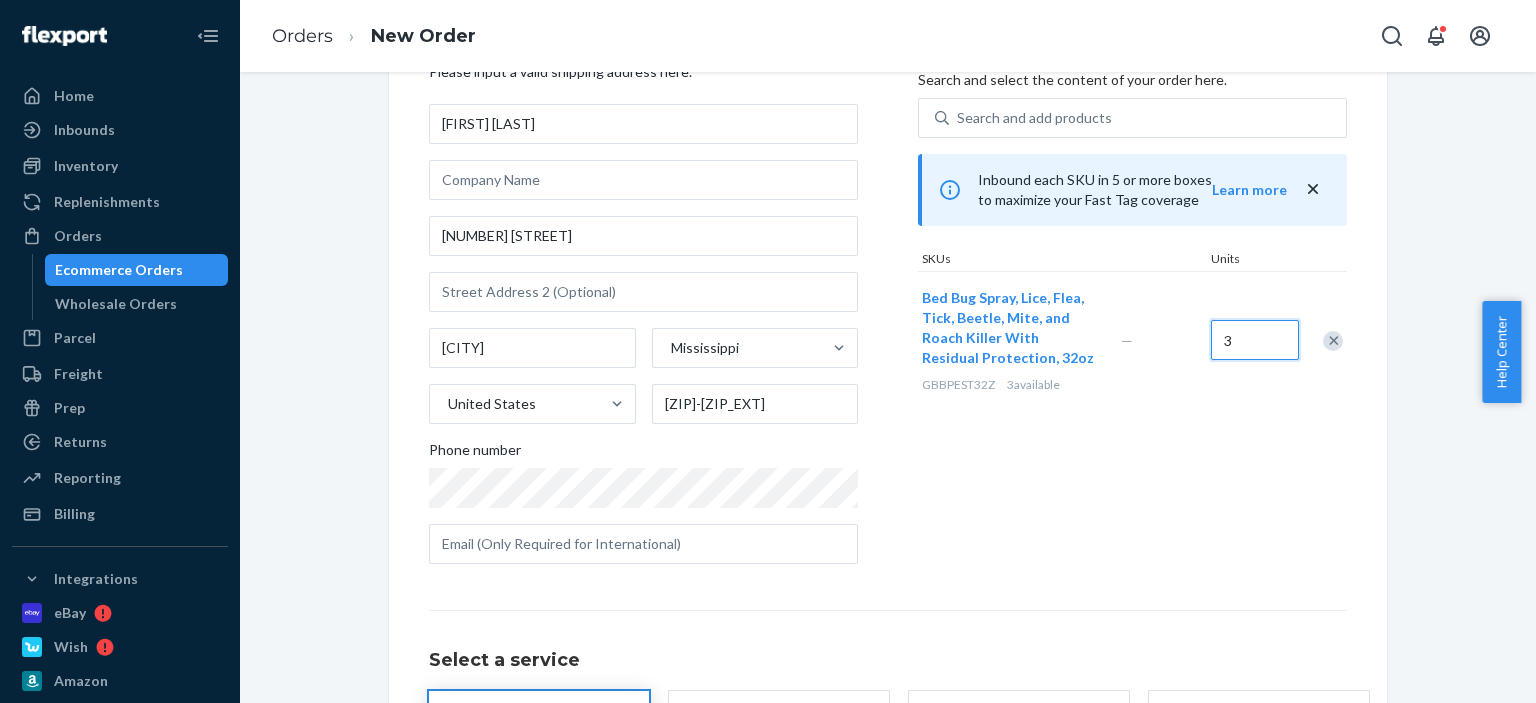 type on "3" 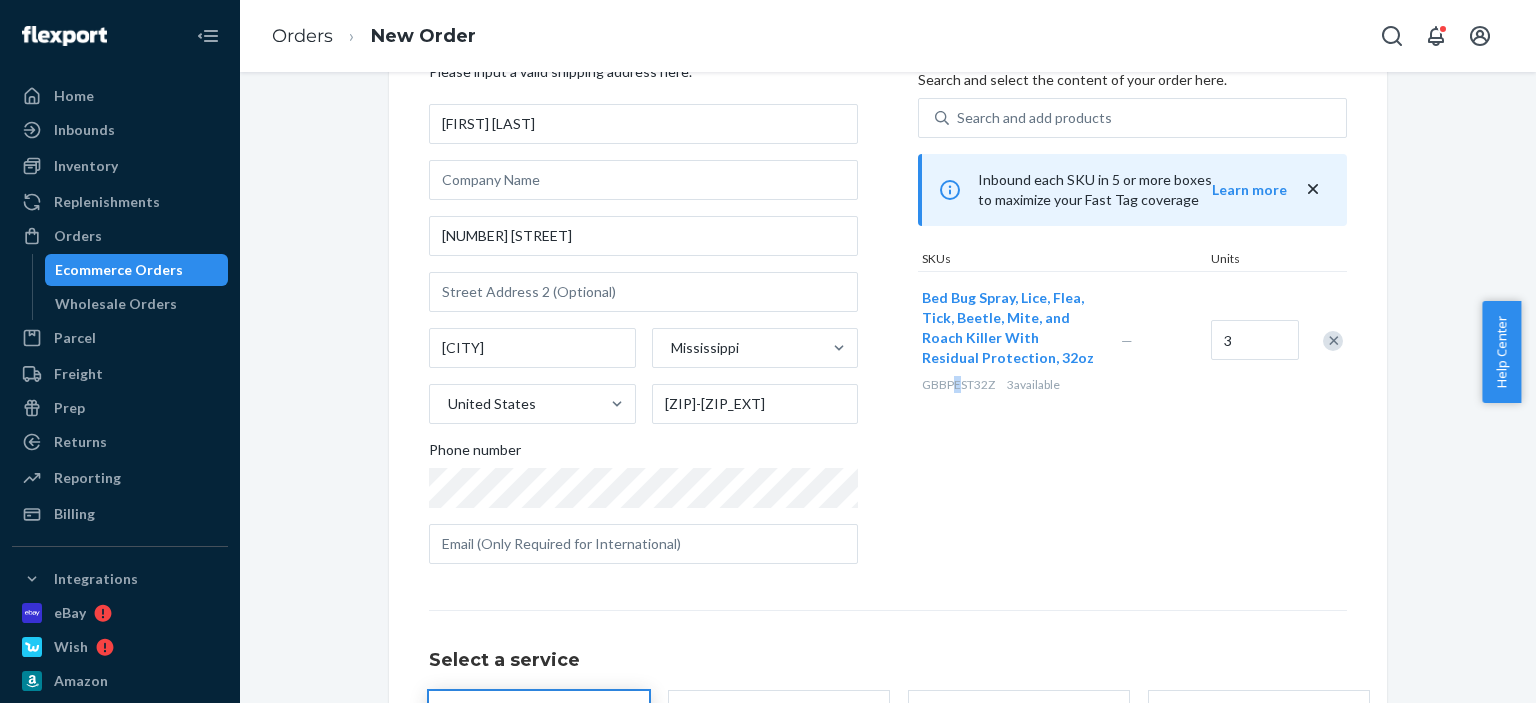 drag, startPoint x: 949, startPoint y: 492, endPoint x: 956, endPoint y: 513, distance: 22.135944 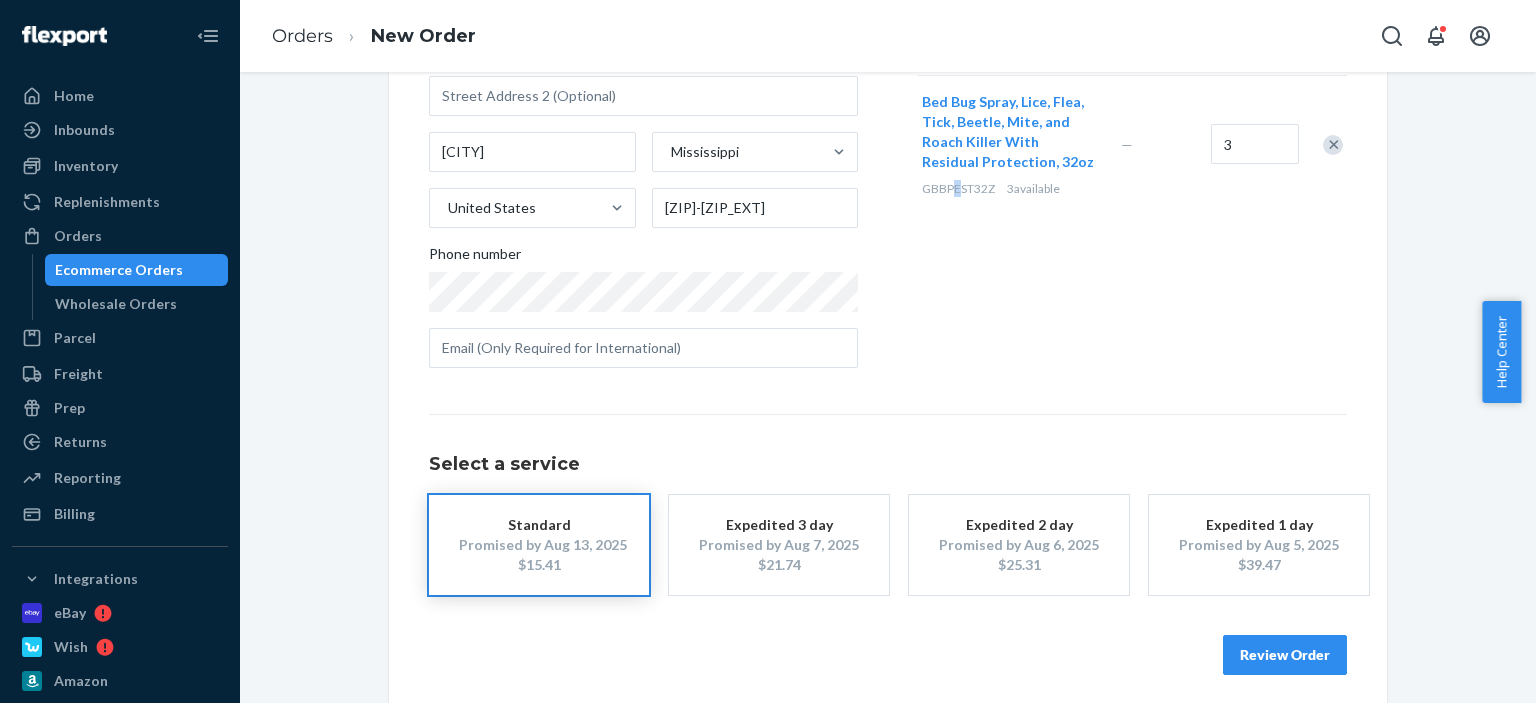 scroll, scrollTop: 307, scrollLeft: 0, axis: vertical 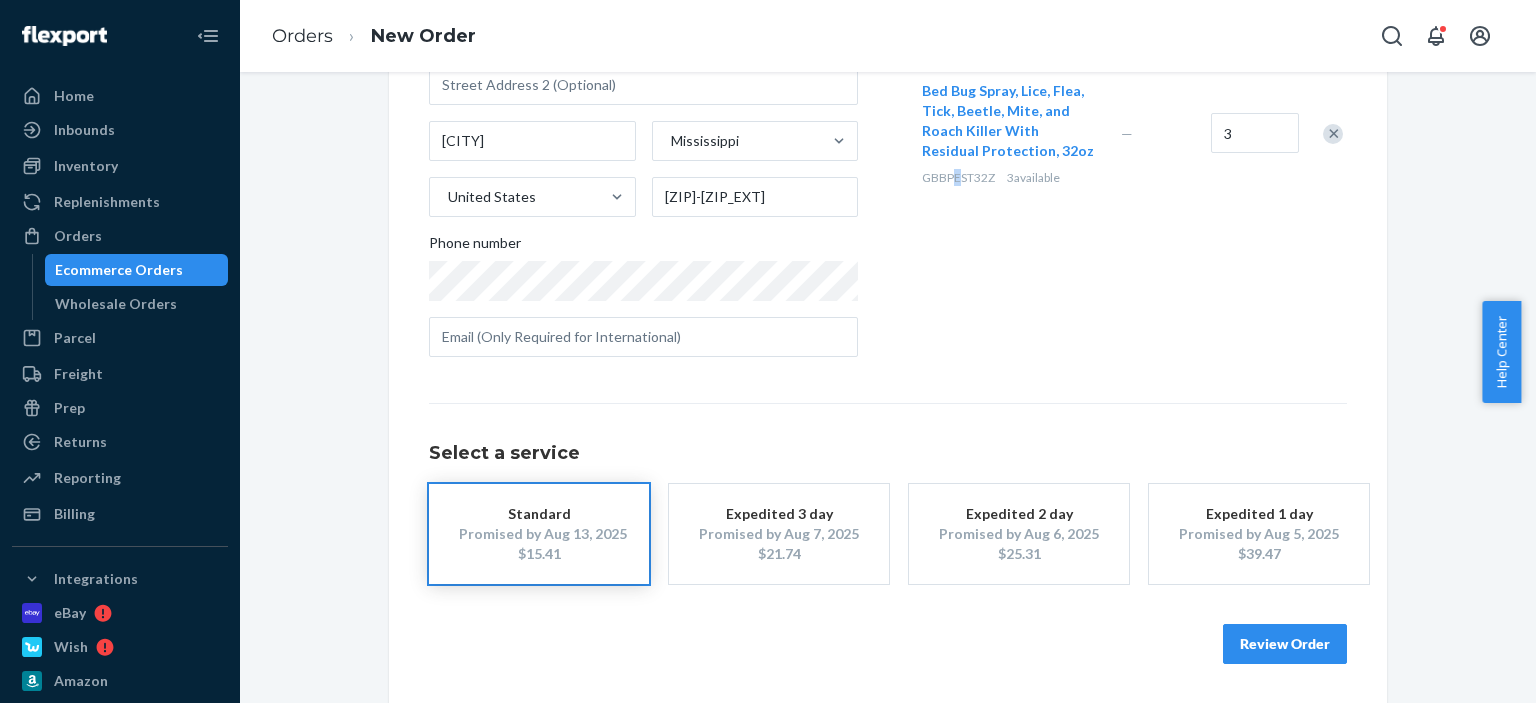 click on "Review Order" at bounding box center [1285, 644] 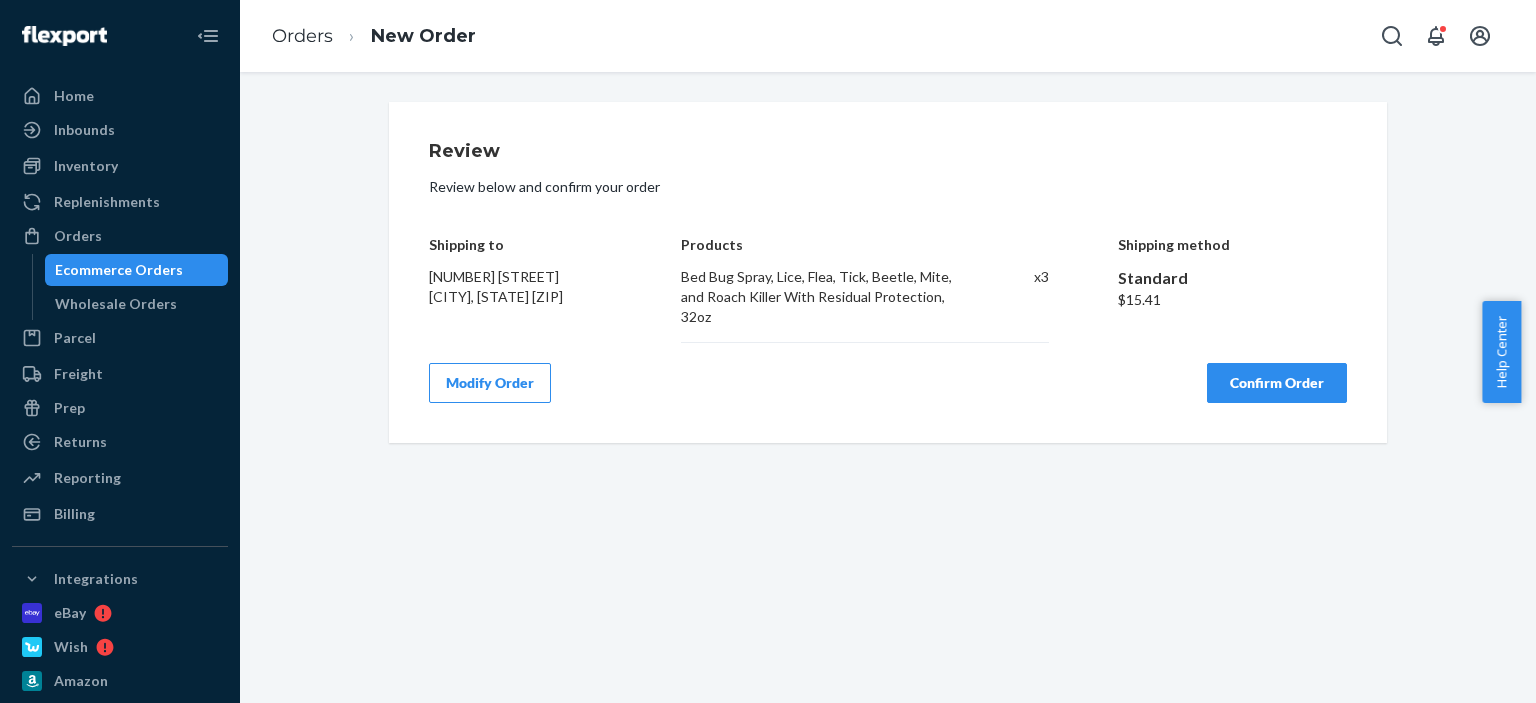click on "Confirm Order" at bounding box center (1277, 383) 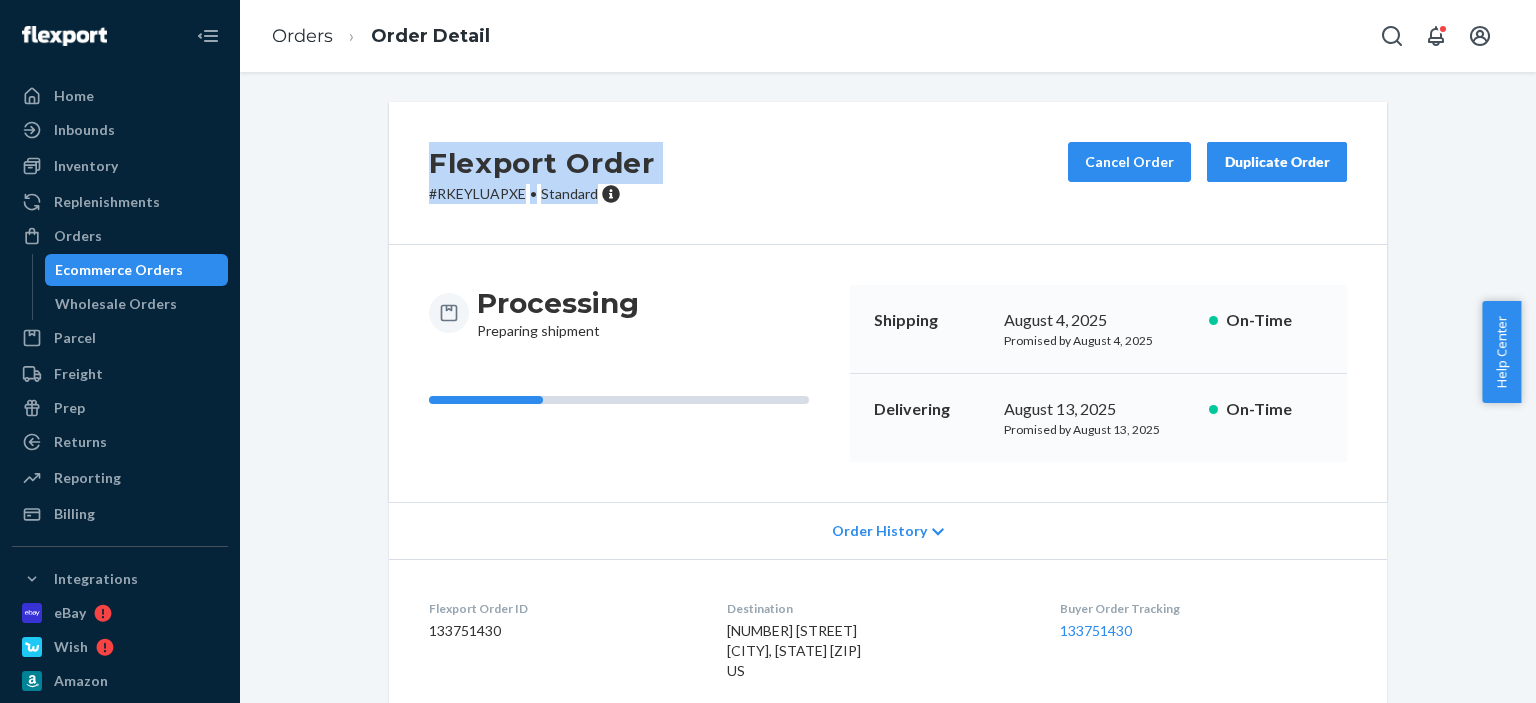 drag, startPoint x: 629, startPoint y: 196, endPoint x: 387, endPoint y: 147, distance: 246.91092 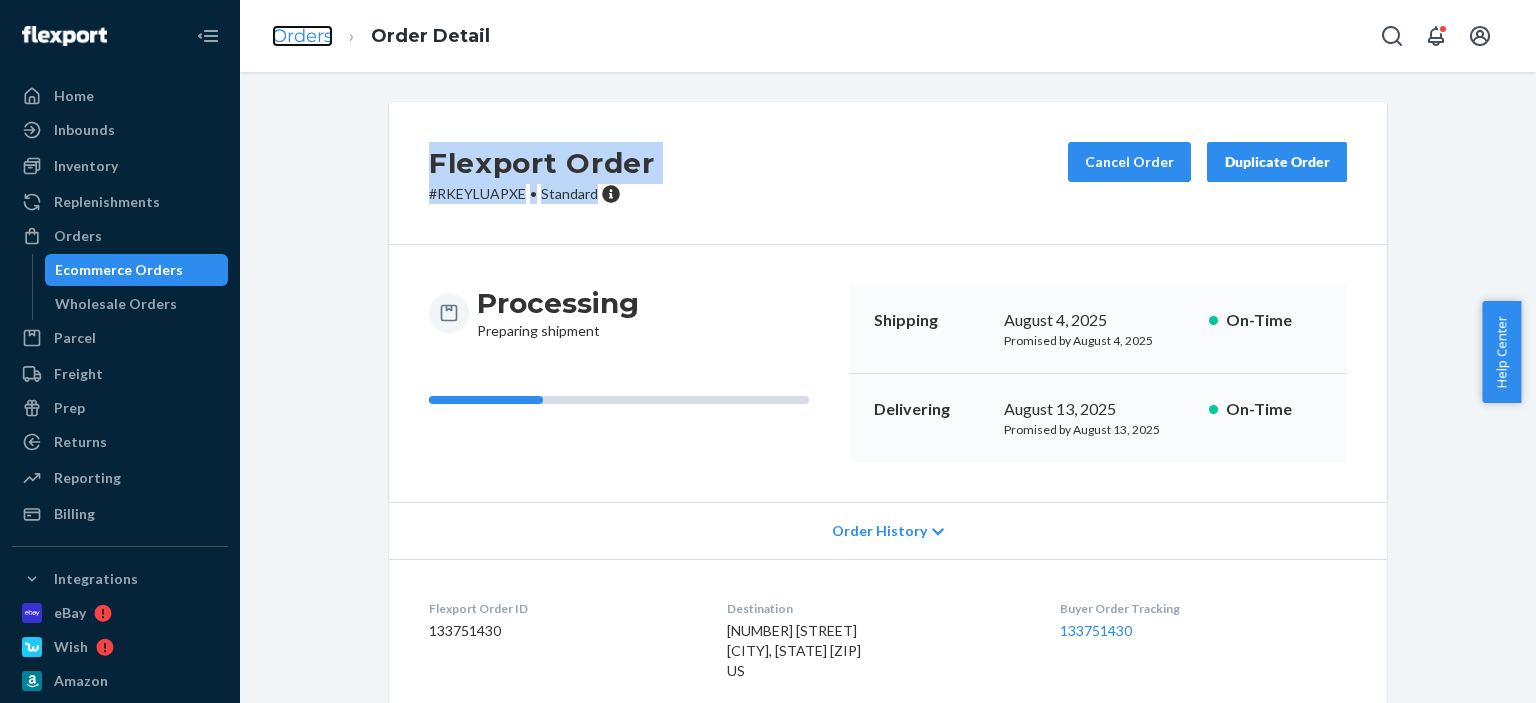 click on "Orders" at bounding box center [302, 36] 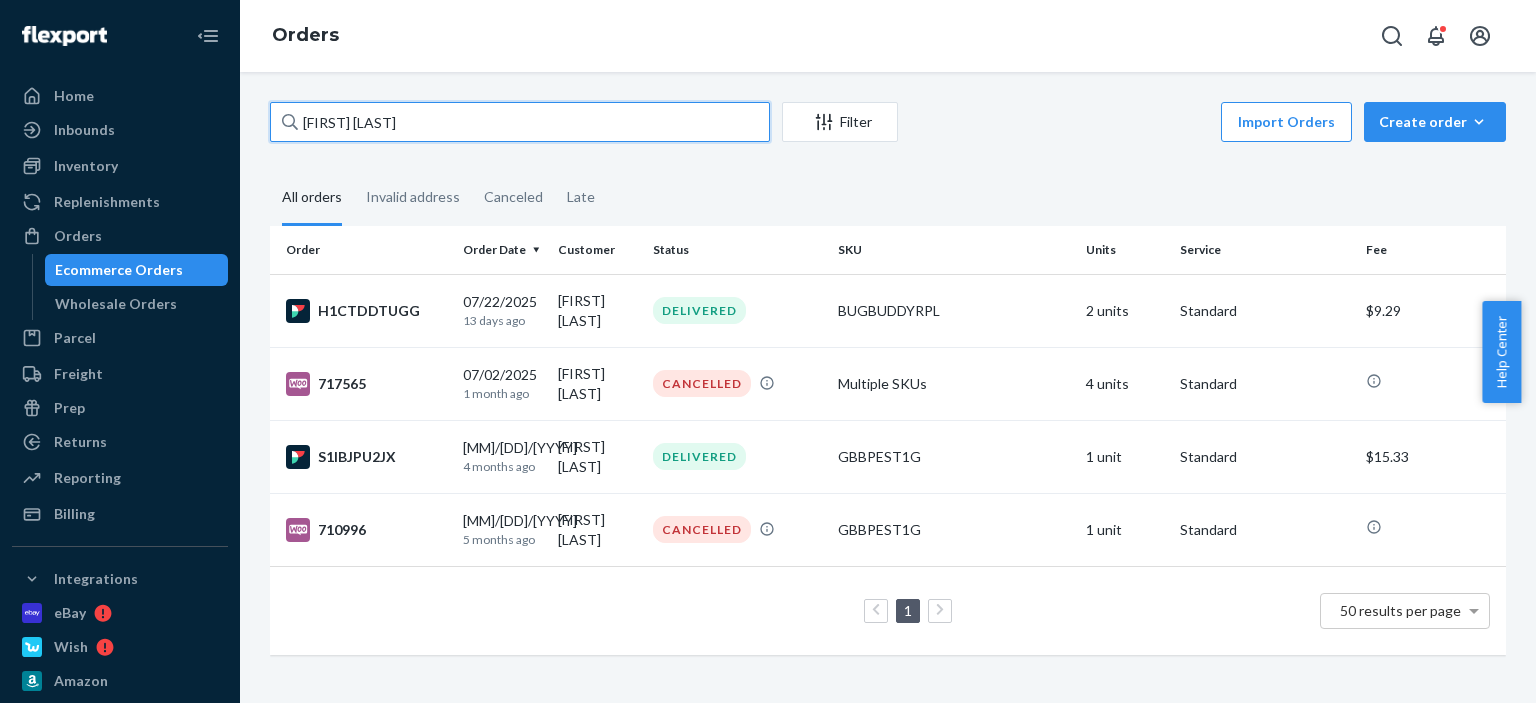 drag, startPoint x: 404, startPoint y: 126, endPoint x: 285, endPoint y: 123, distance: 119.03781 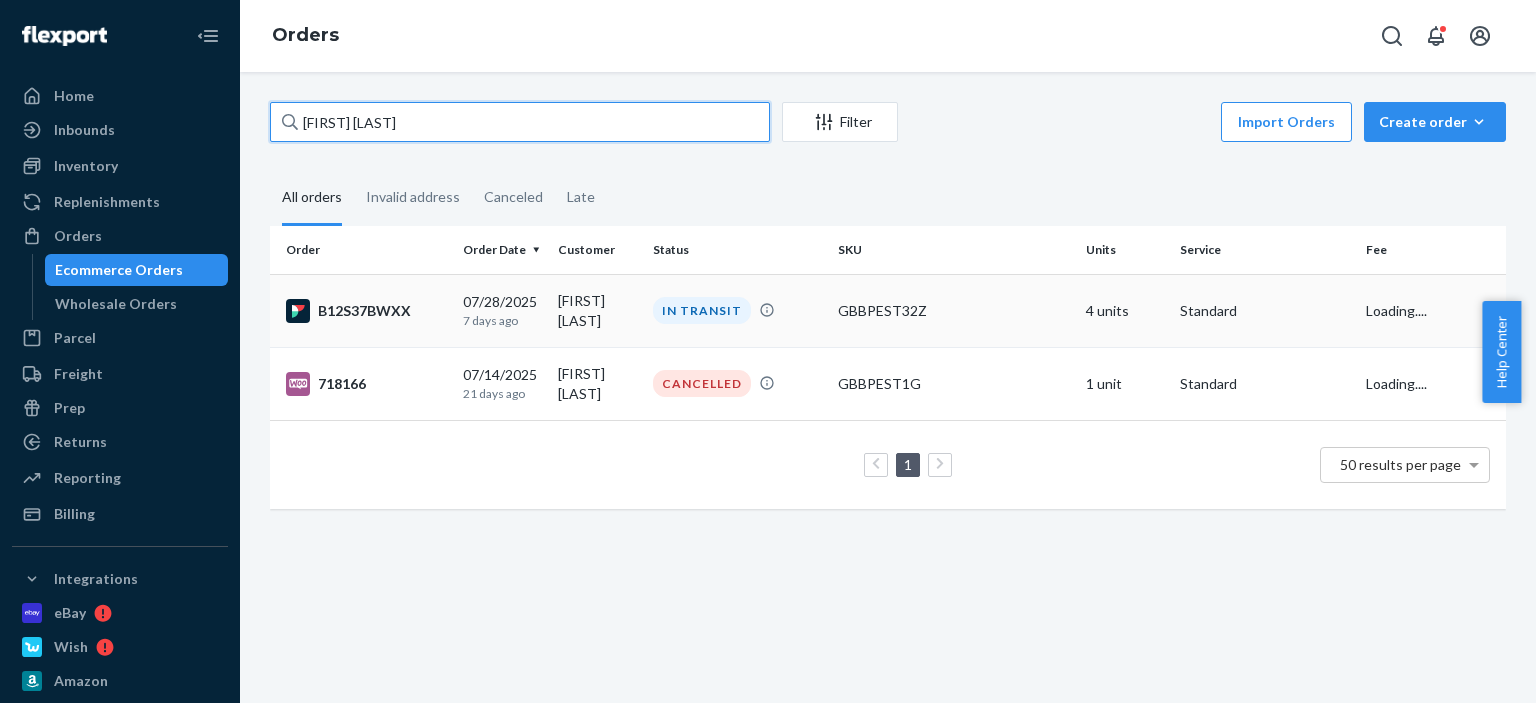 type on "[FIRST] [LAST]" 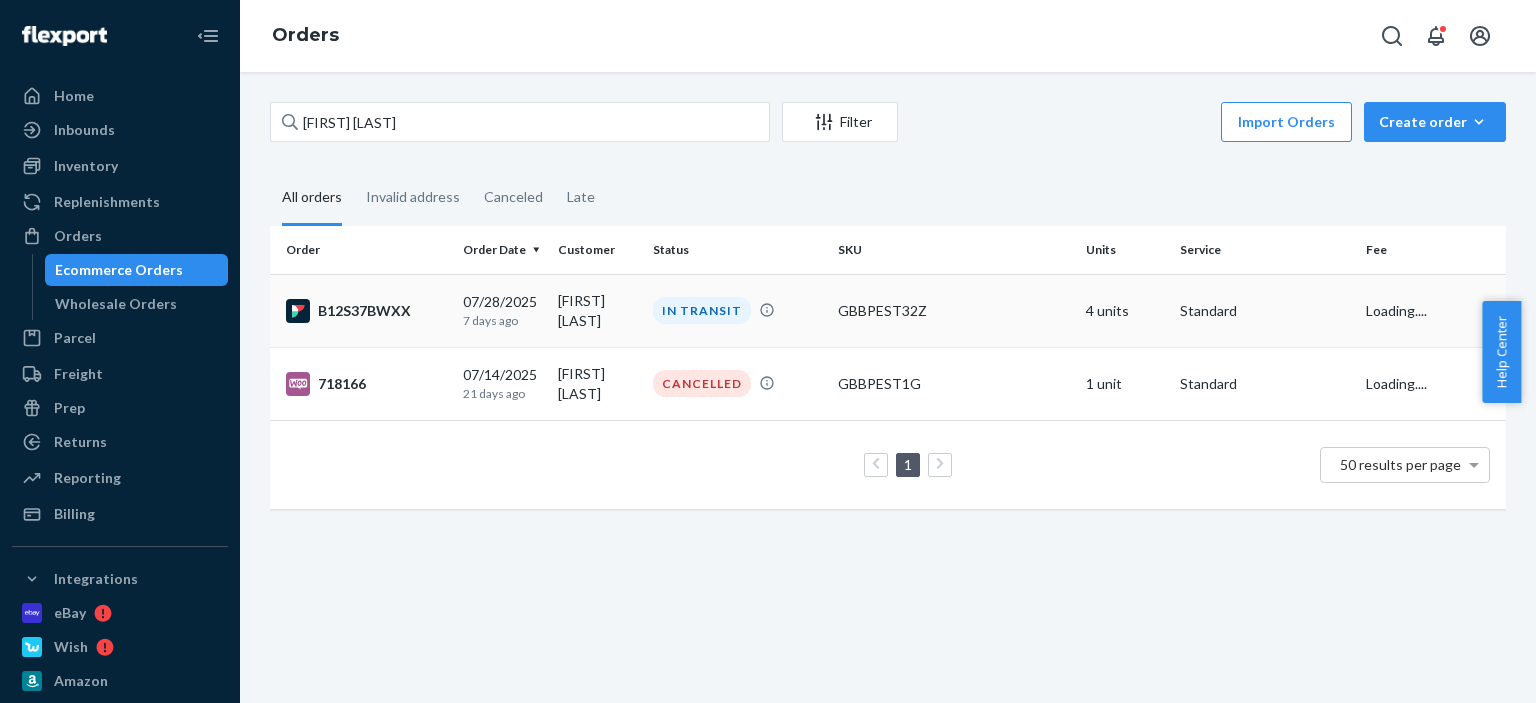 click on "IN TRANSIT" at bounding box center (737, 310) 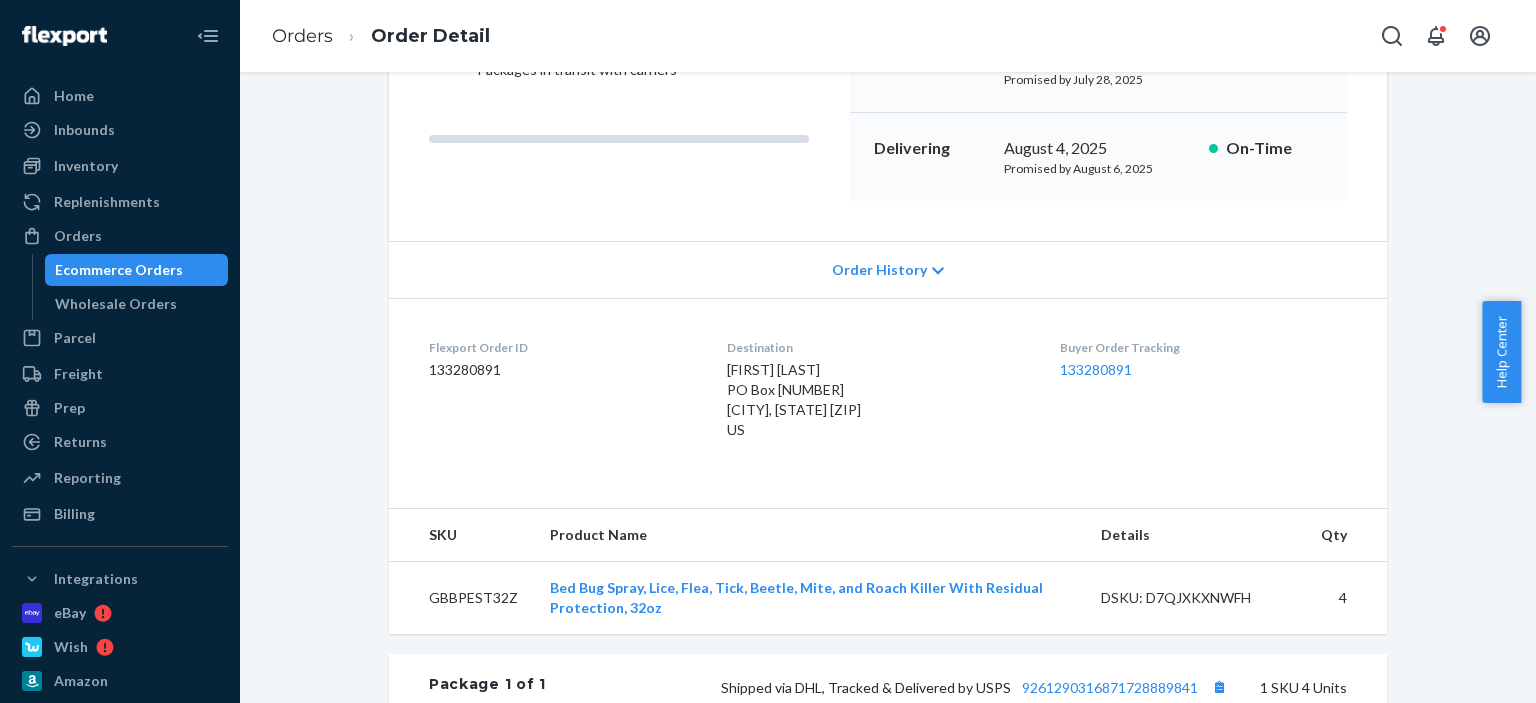 scroll, scrollTop: 300, scrollLeft: 0, axis: vertical 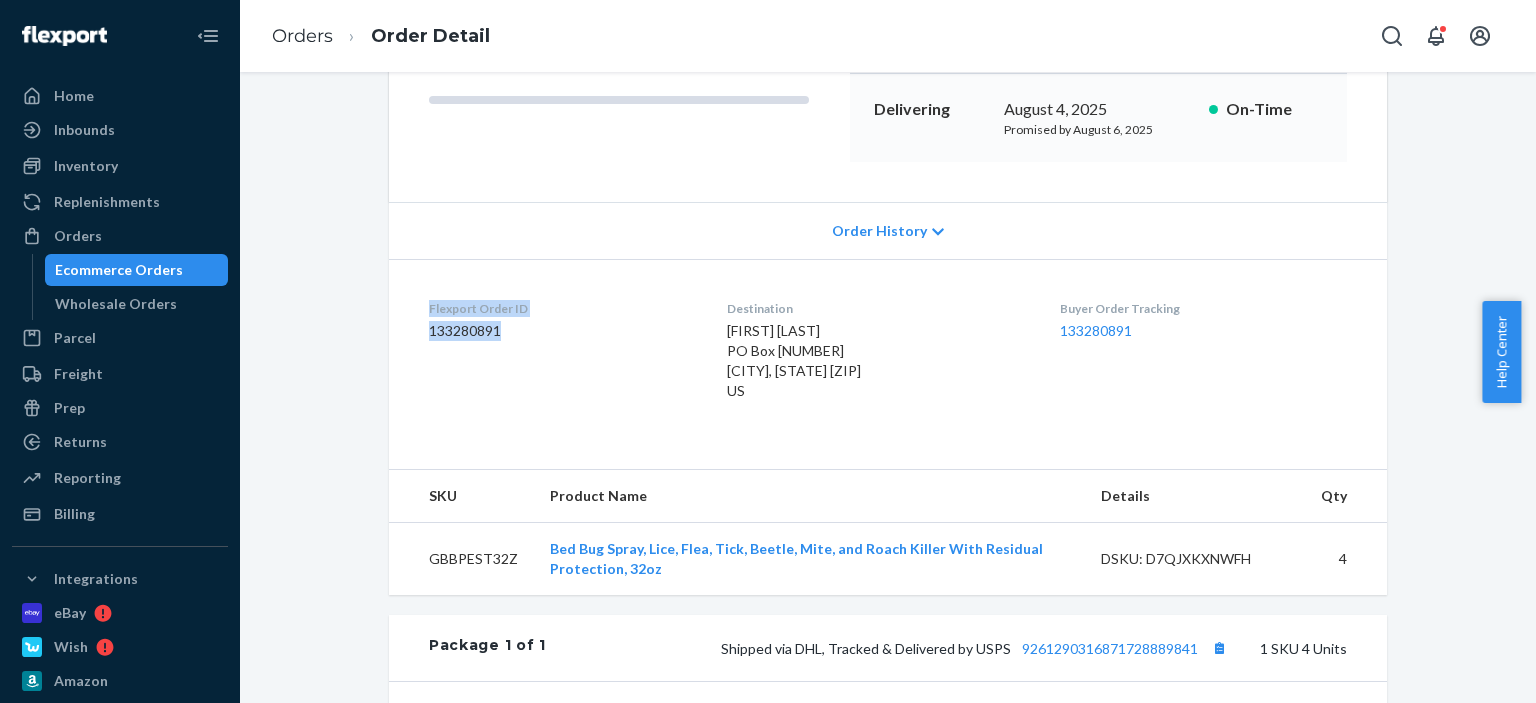 drag, startPoint x: 518, startPoint y: 336, endPoint x: 421, endPoint y: 315, distance: 99.24717 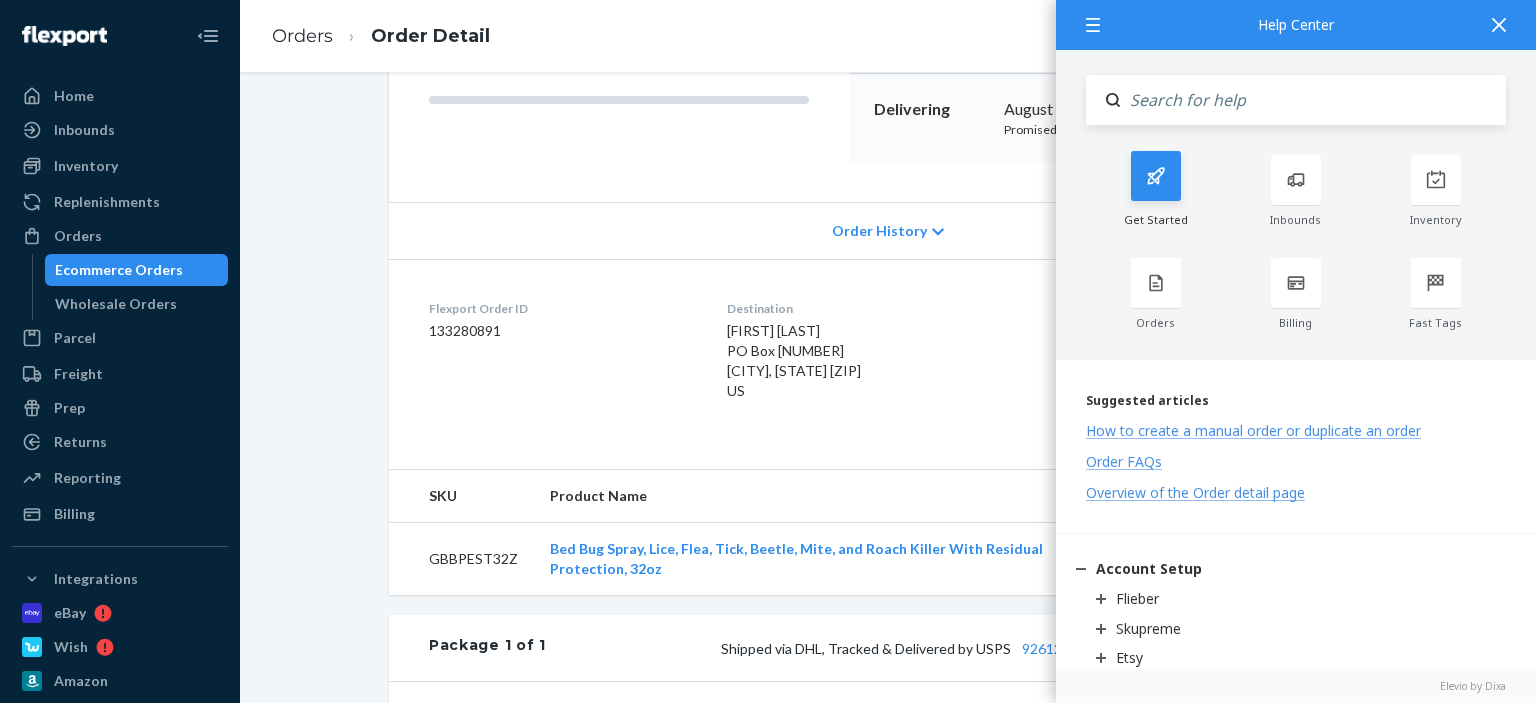 click at bounding box center [1156, 176] 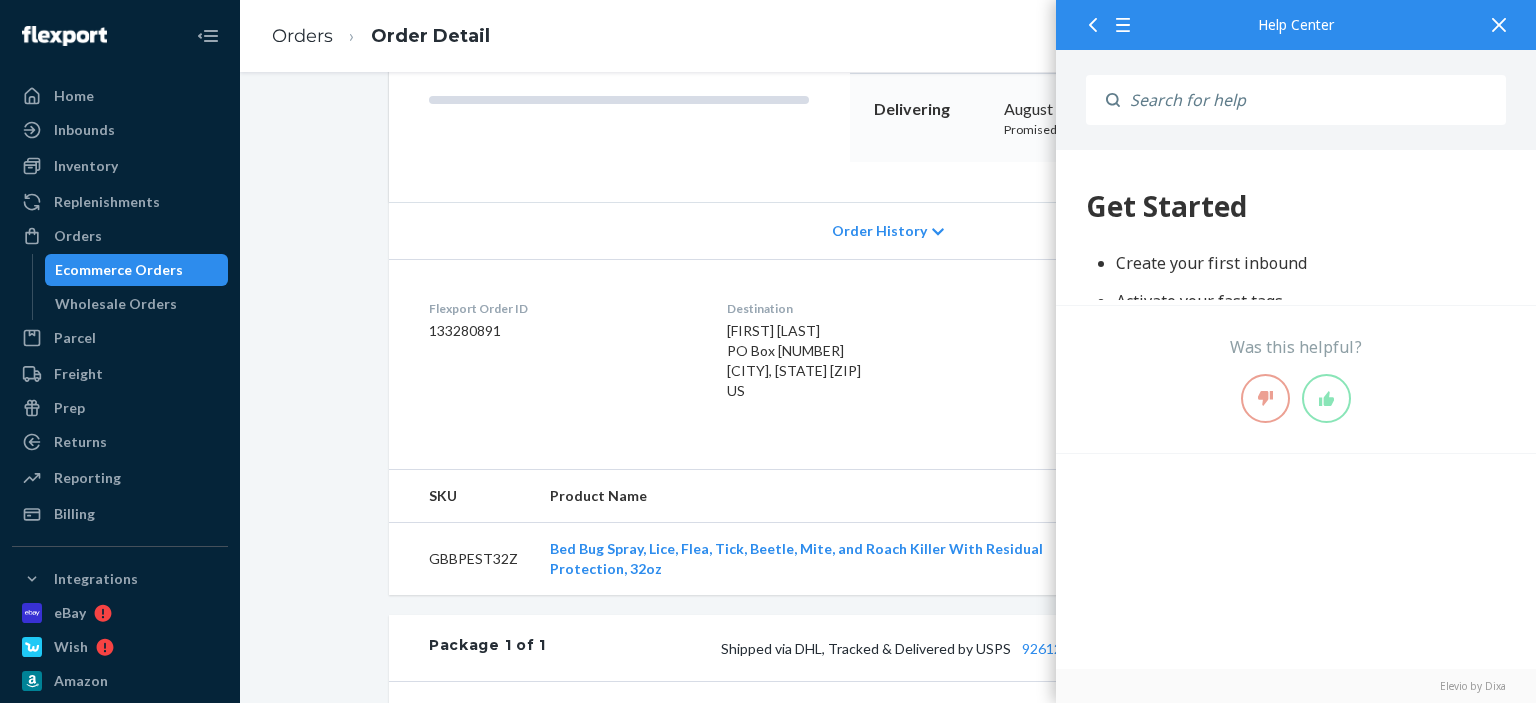 scroll, scrollTop: 0, scrollLeft: 0, axis: both 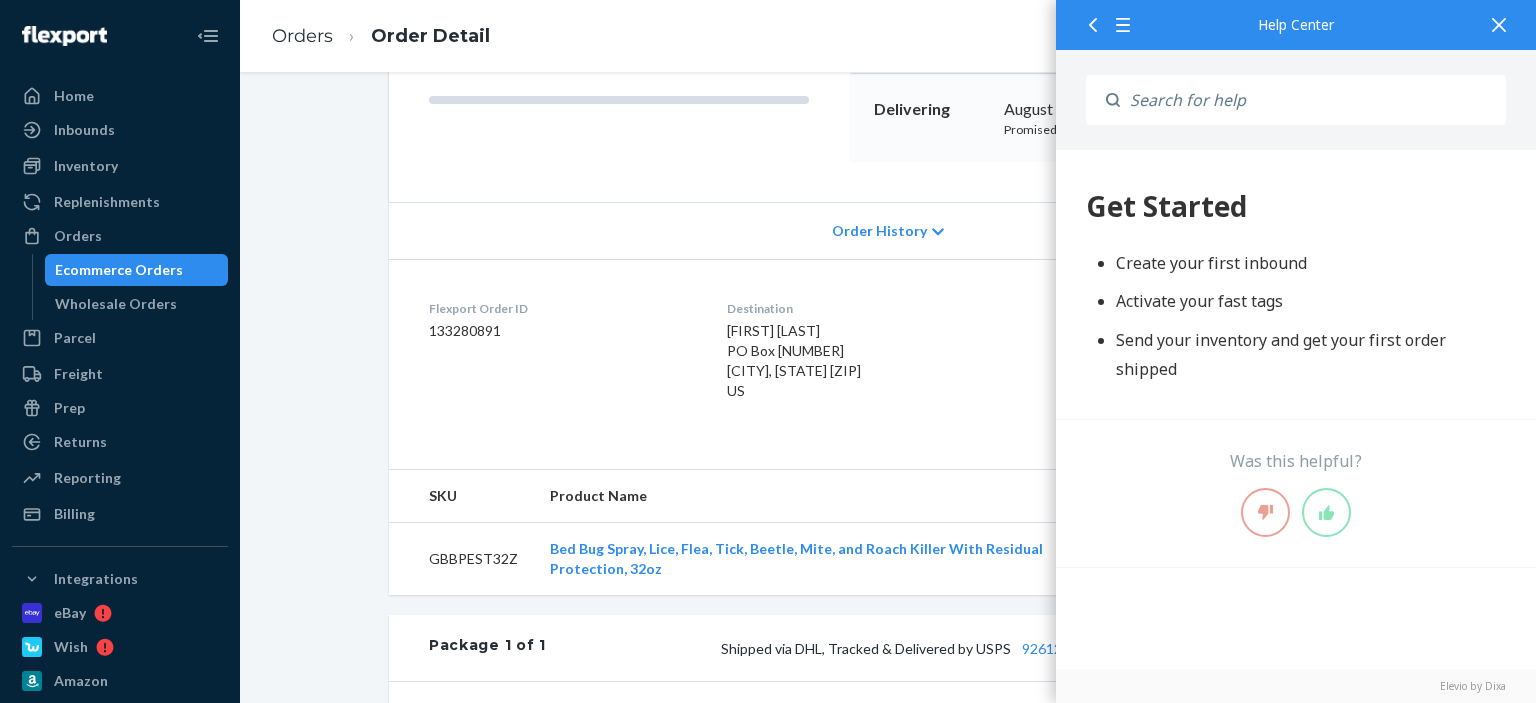 drag, startPoint x: 1500, startPoint y: 23, endPoint x: 173, endPoint y: 47, distance: 1327.217 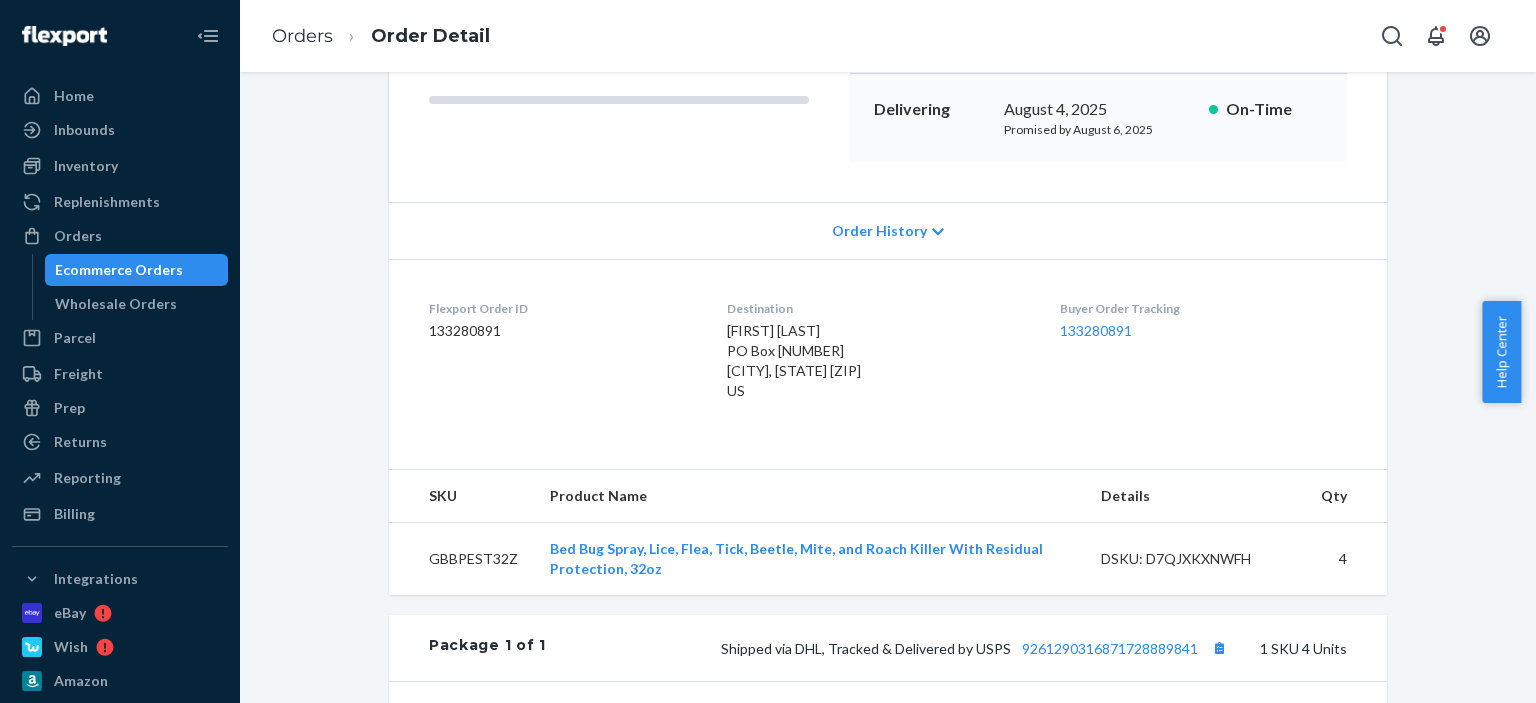 click on "Help Center" at bounding box center (1501, 352) 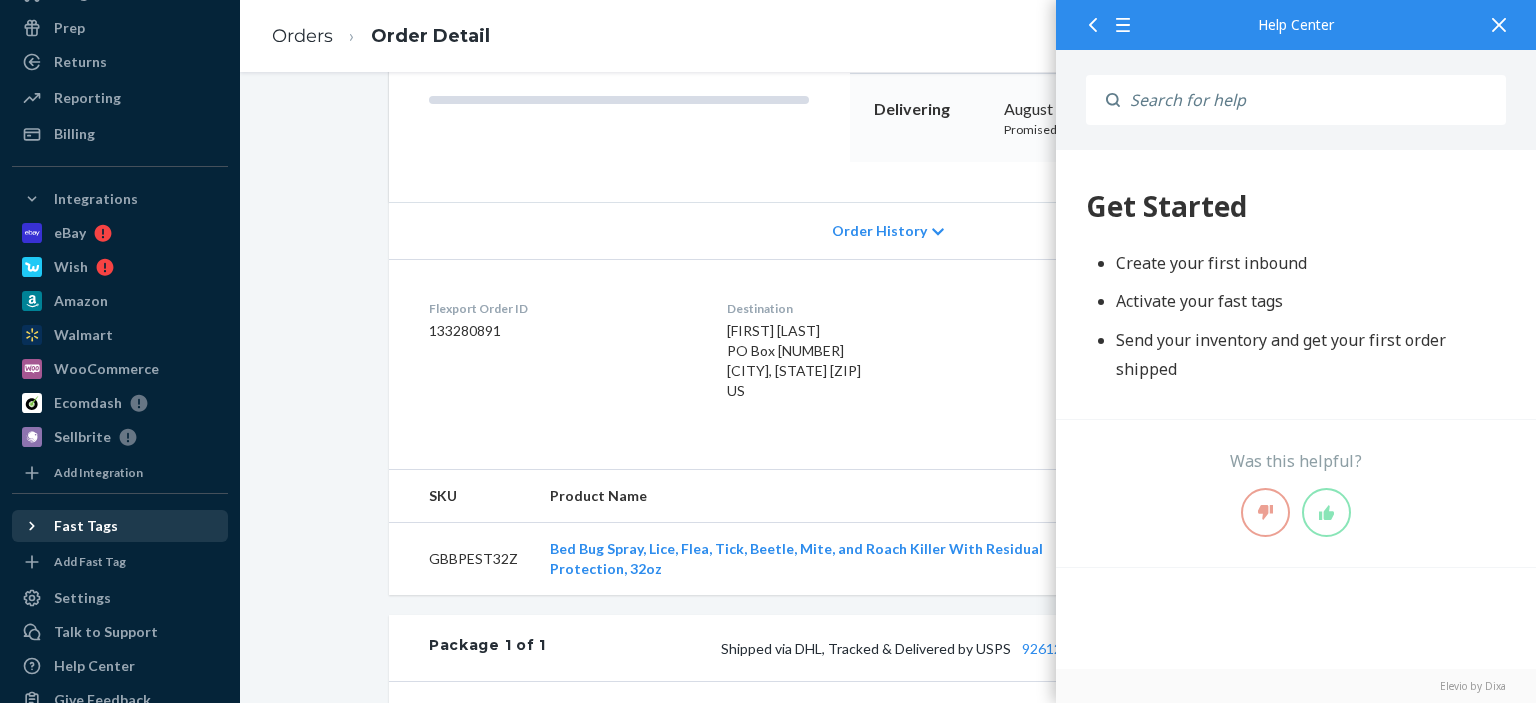 scroll, scrollTop: 415, scrollLeft: 0, axis: vertical 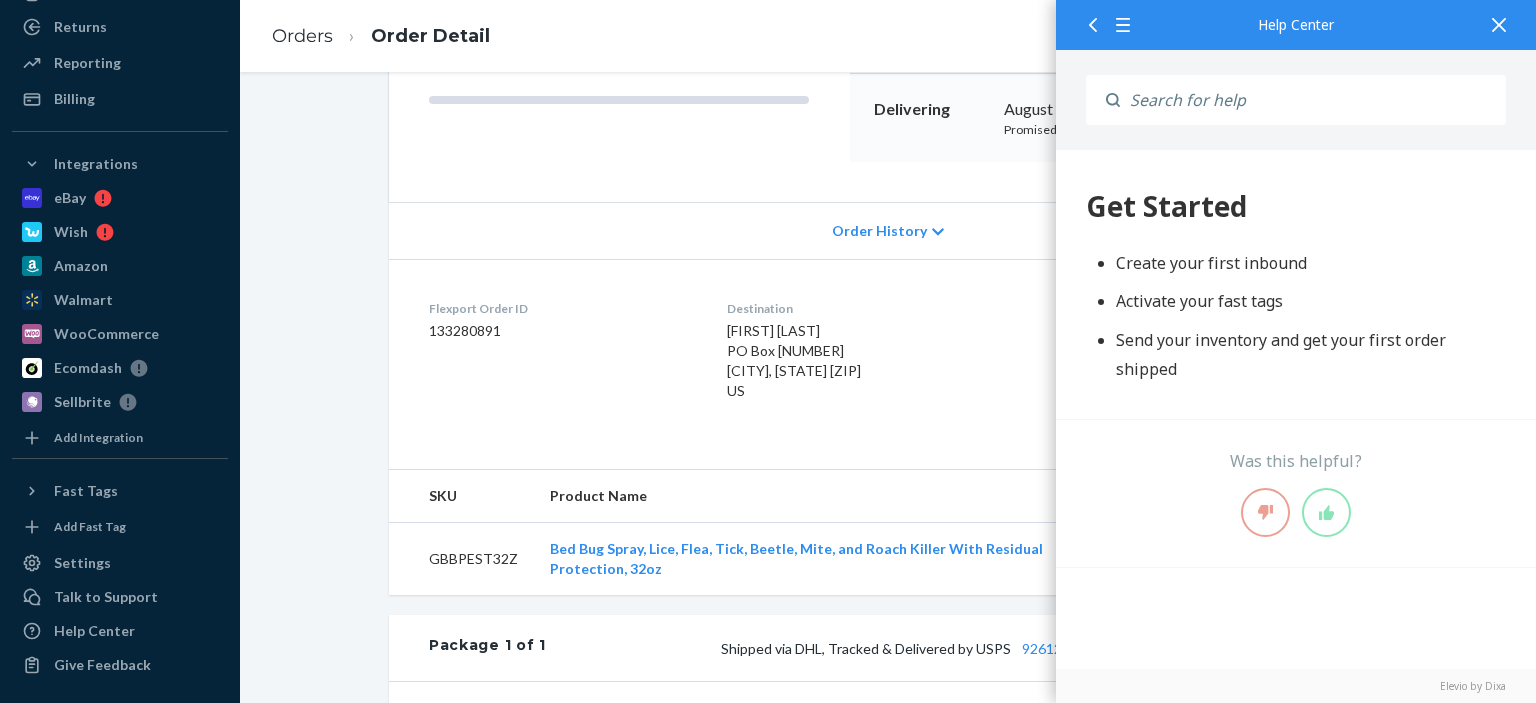 click 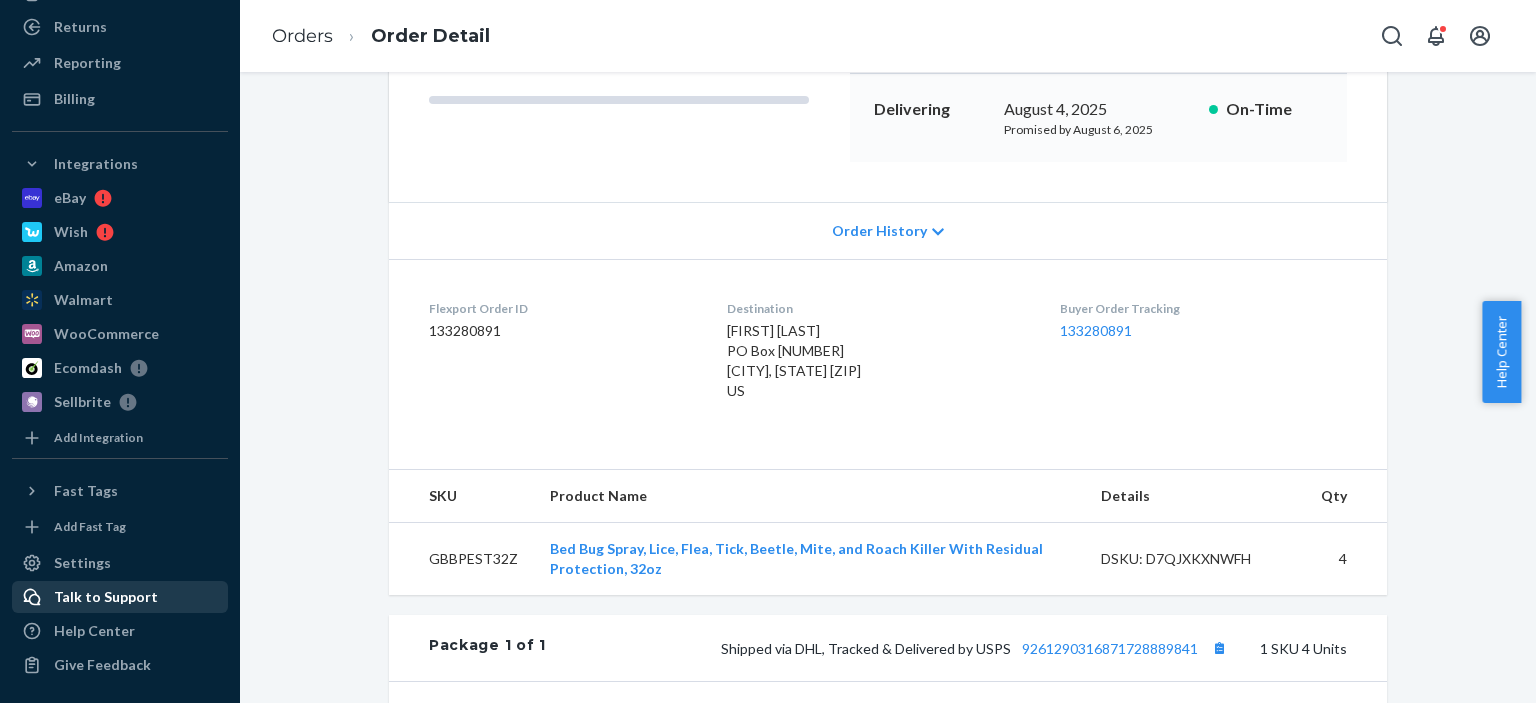 click on "Talk to Support" at bounding box center (120, 597) 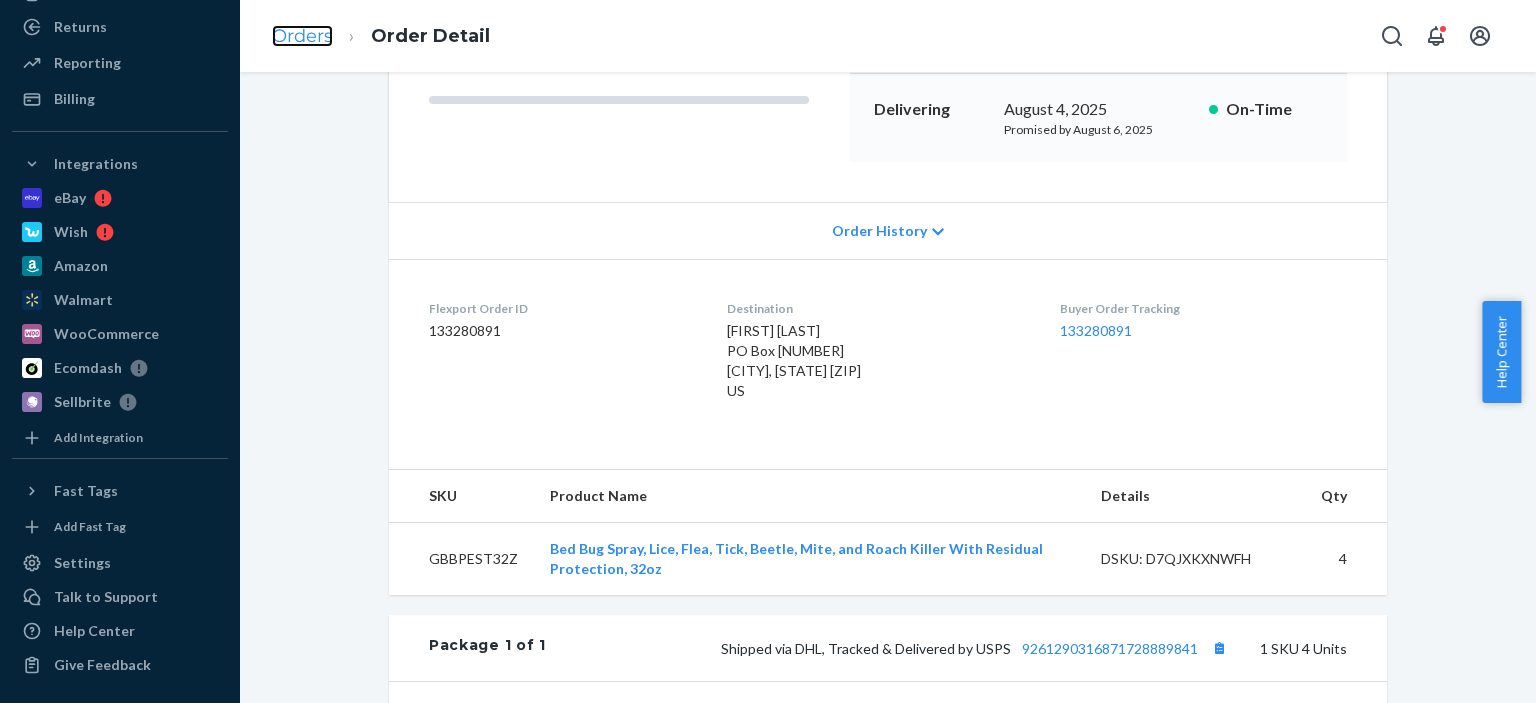 click on "Orders" at bounding box center [302, 36] 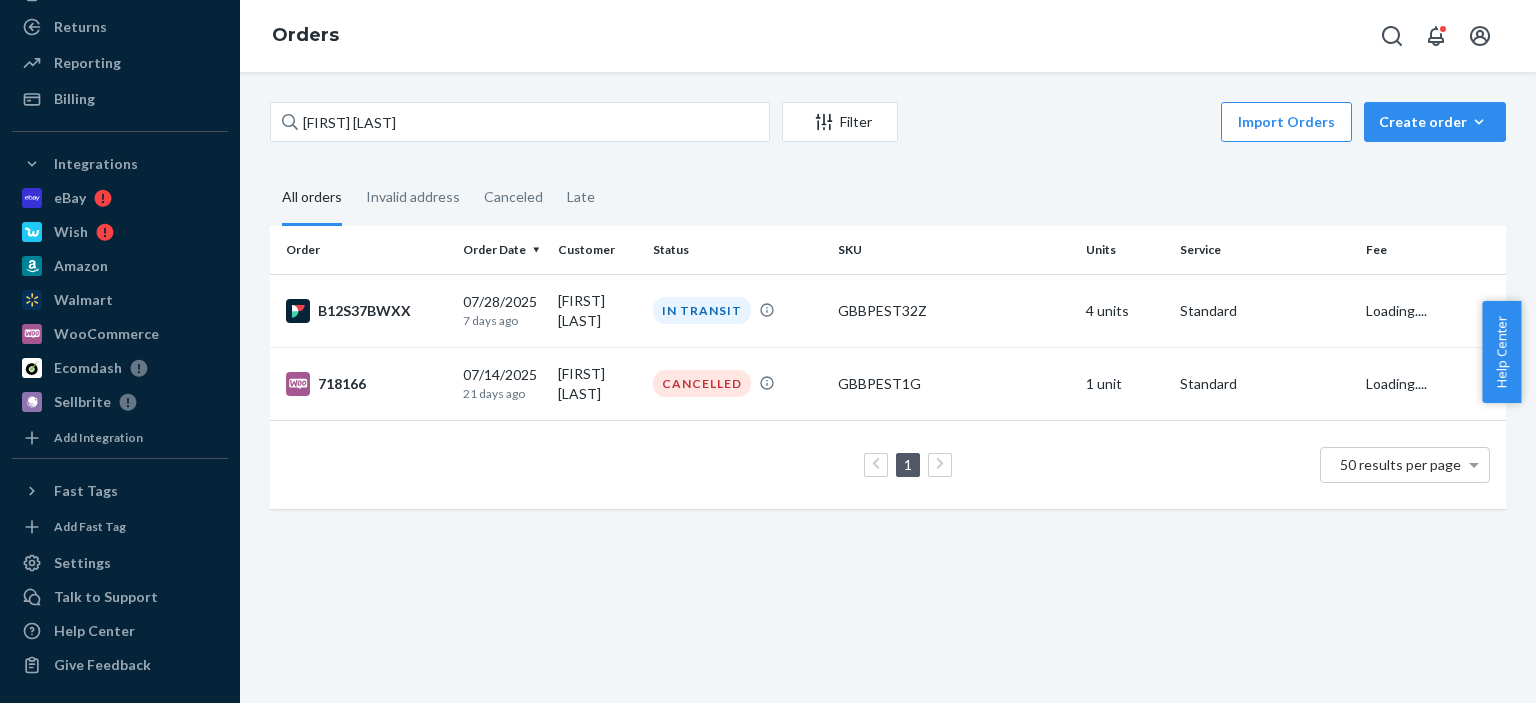 scroll, scrollTop: 0, scrollLeft: 0, axis: both 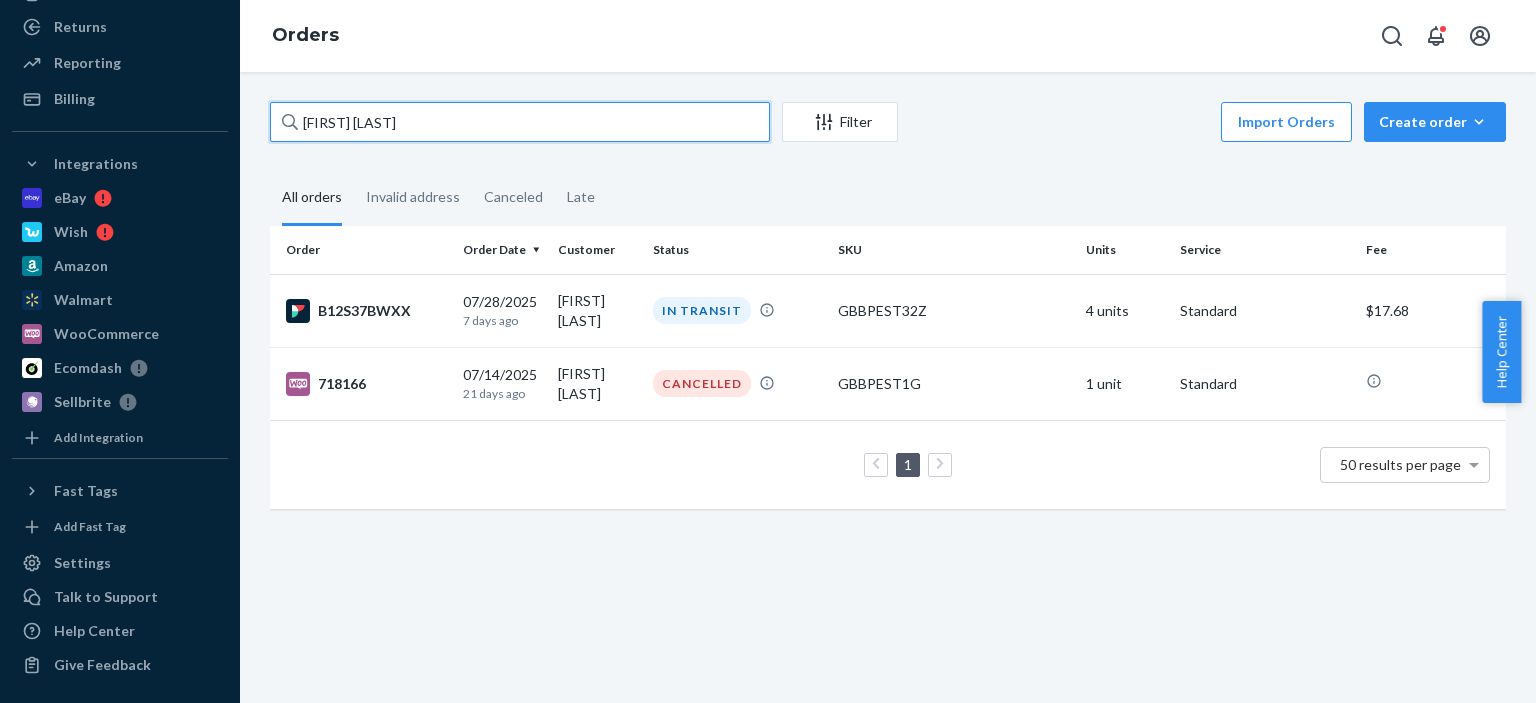 drag, startPoint x: 349, startPoint y: 123, endPoint x: 257, endPoint y: 123, distance: 92 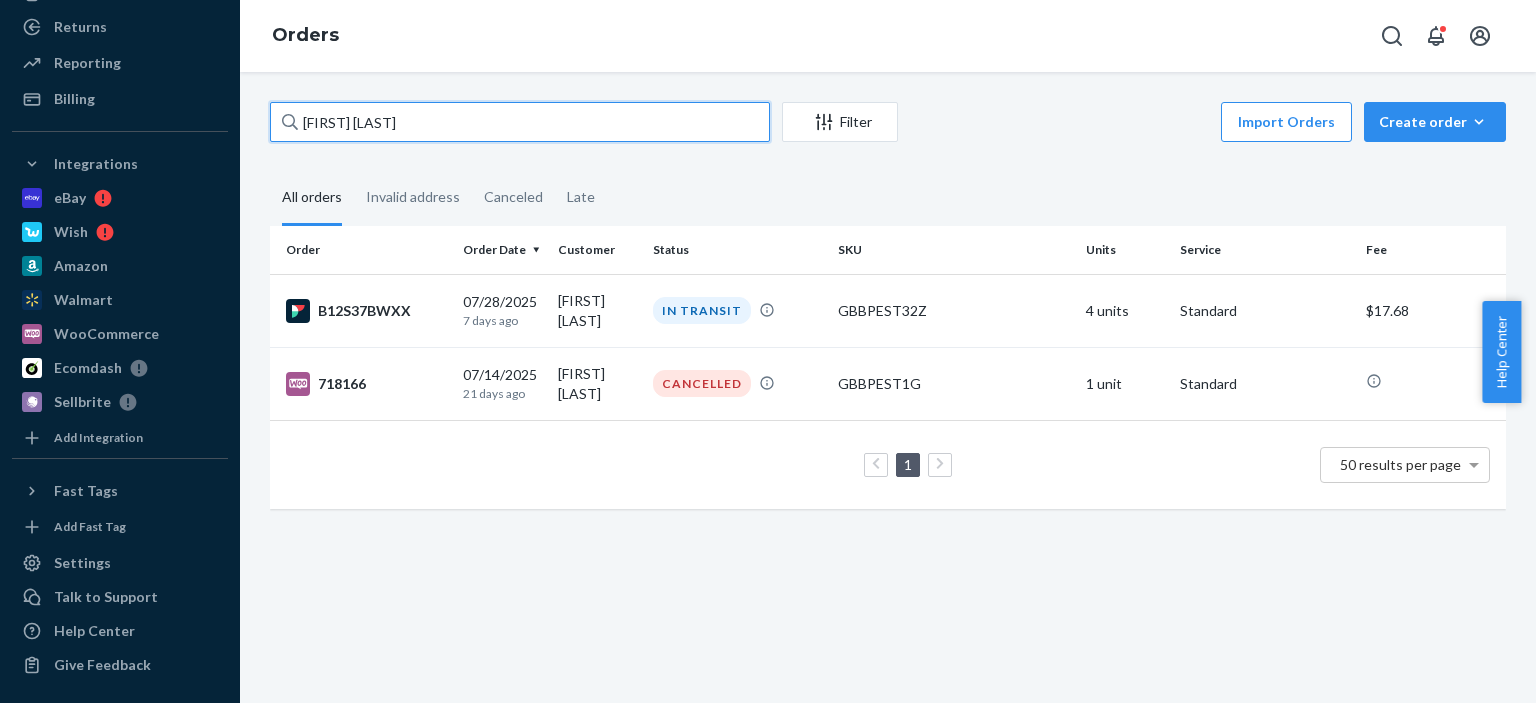 click on "Filter Import Orders Create order Ecommerce order Removal order All orders Invalid address Canceled Late Order Order Date Customer Status SKU Units Service Fee B12S37BWXX [MM]/[DD]/[YEAR] [TIME_AGO] ago [FIRST] [LAST] IN TRANSIT GBBPEST32Z [NUMBER] units Standard $[PRICE] [NUMBER] [MM]/[DD]/[YEAR] [TIME_AGO] ago [FIRST] [LAST] CANCELLED GBBPEST1G [NUMBER] unit Standard [NUMBER] [NUMBER] results per page" at bounding box center (888, 315) 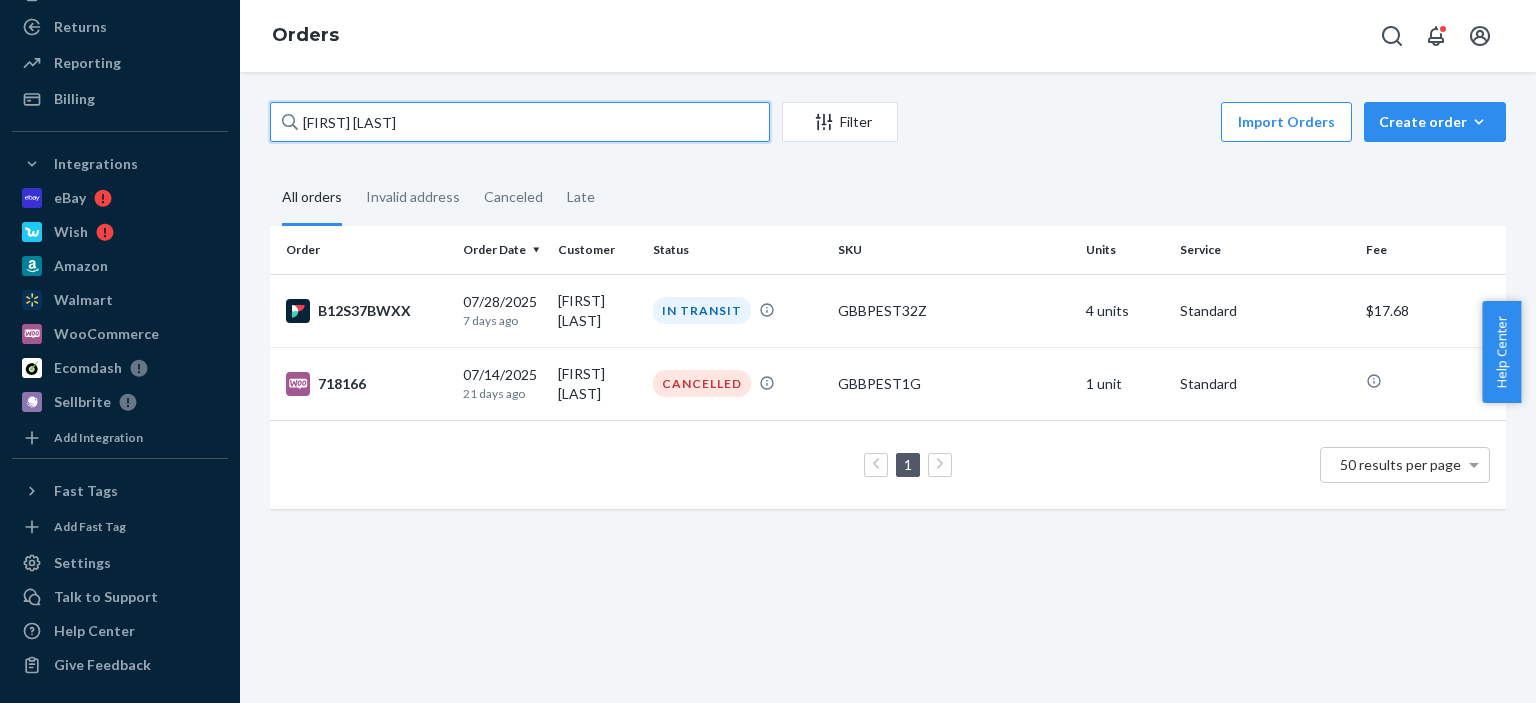 paste on "[FIRST] [LAST]" 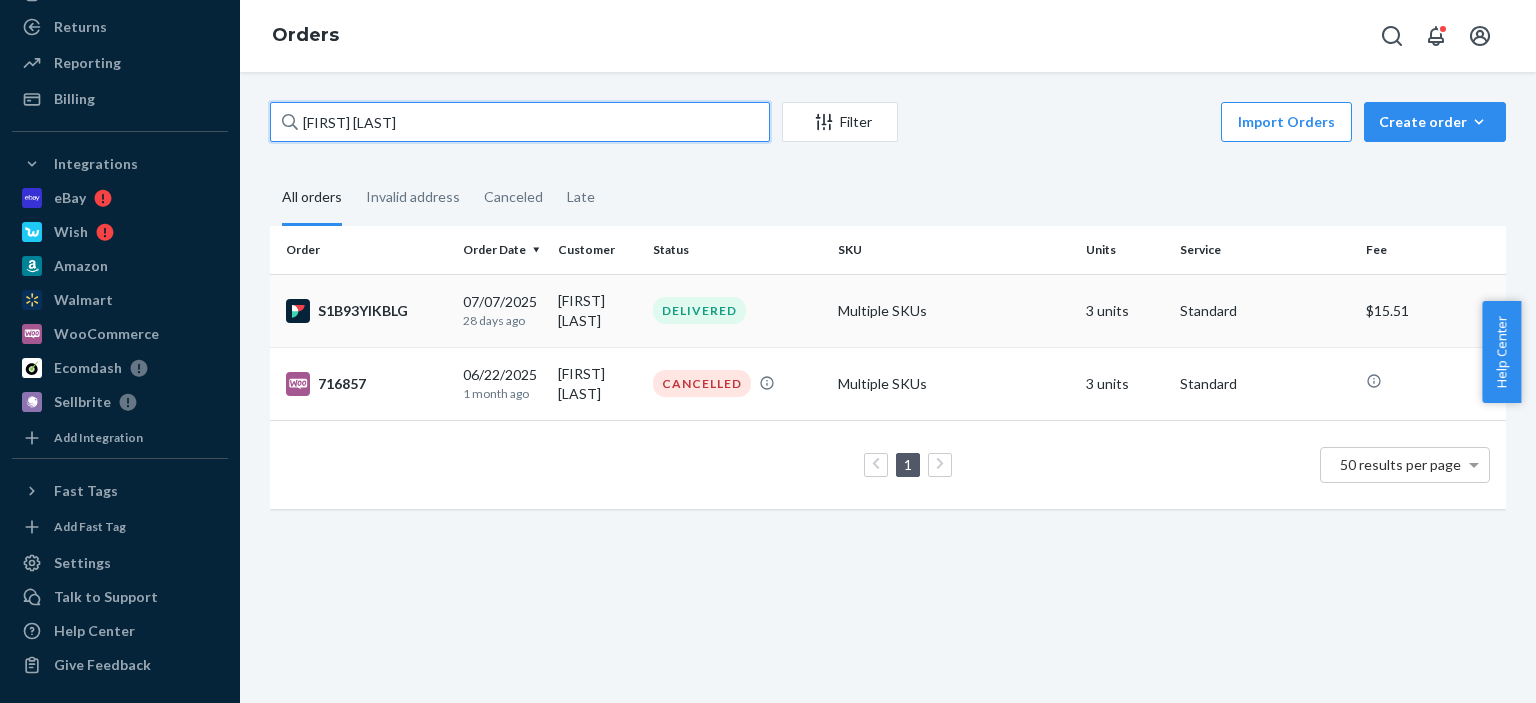 type on "[FIRST] [LAST]" 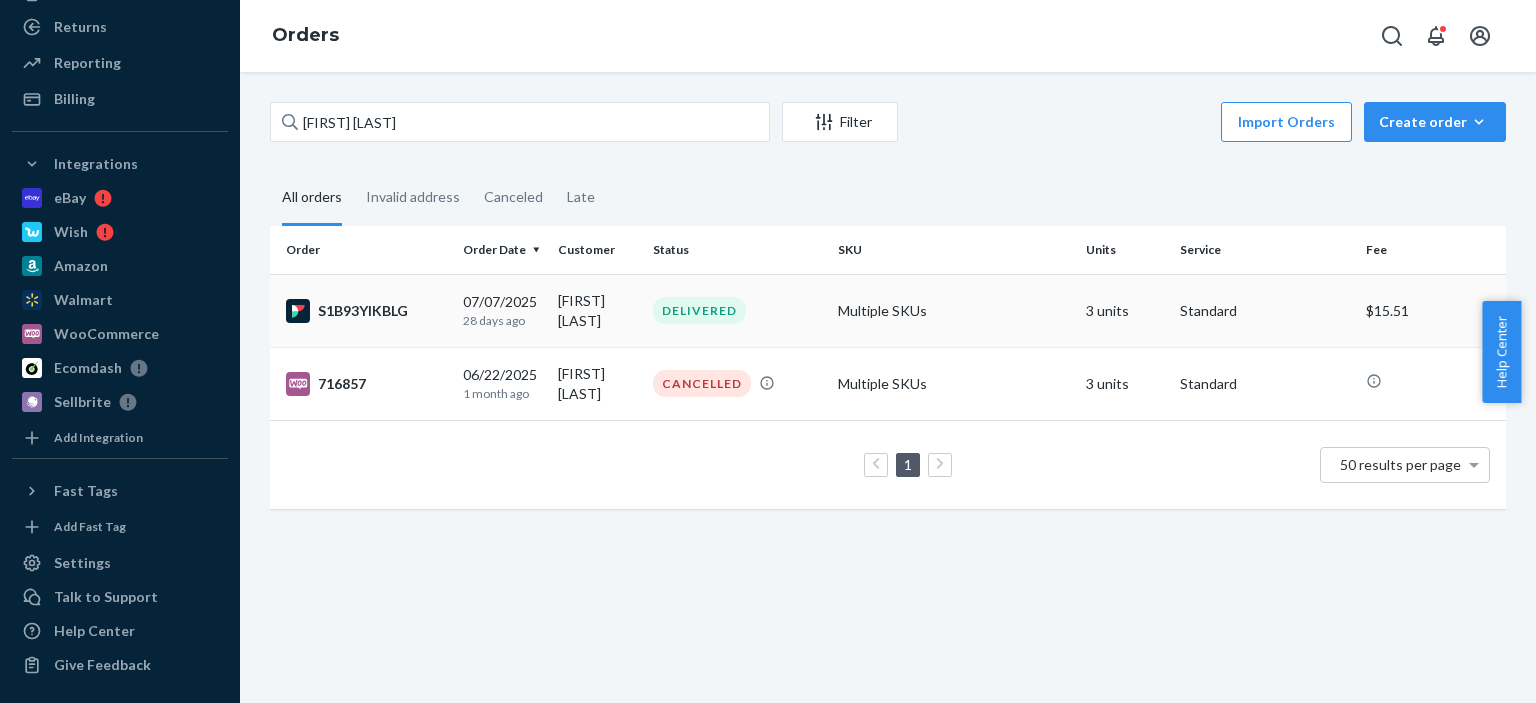click on "[FIRST] [LAST]" at bounding box center [597, 310] 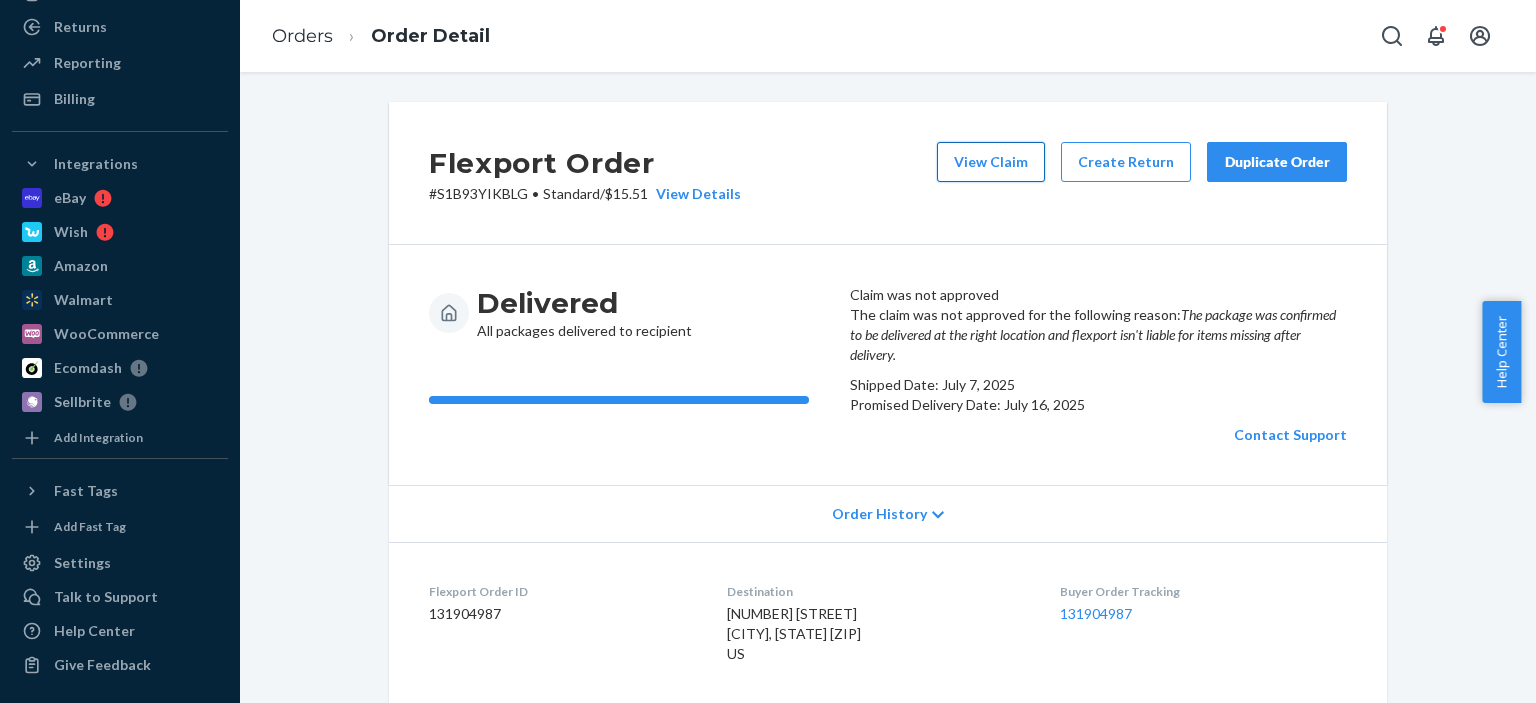 click on "View Claim" at bounding box center (991, 162) 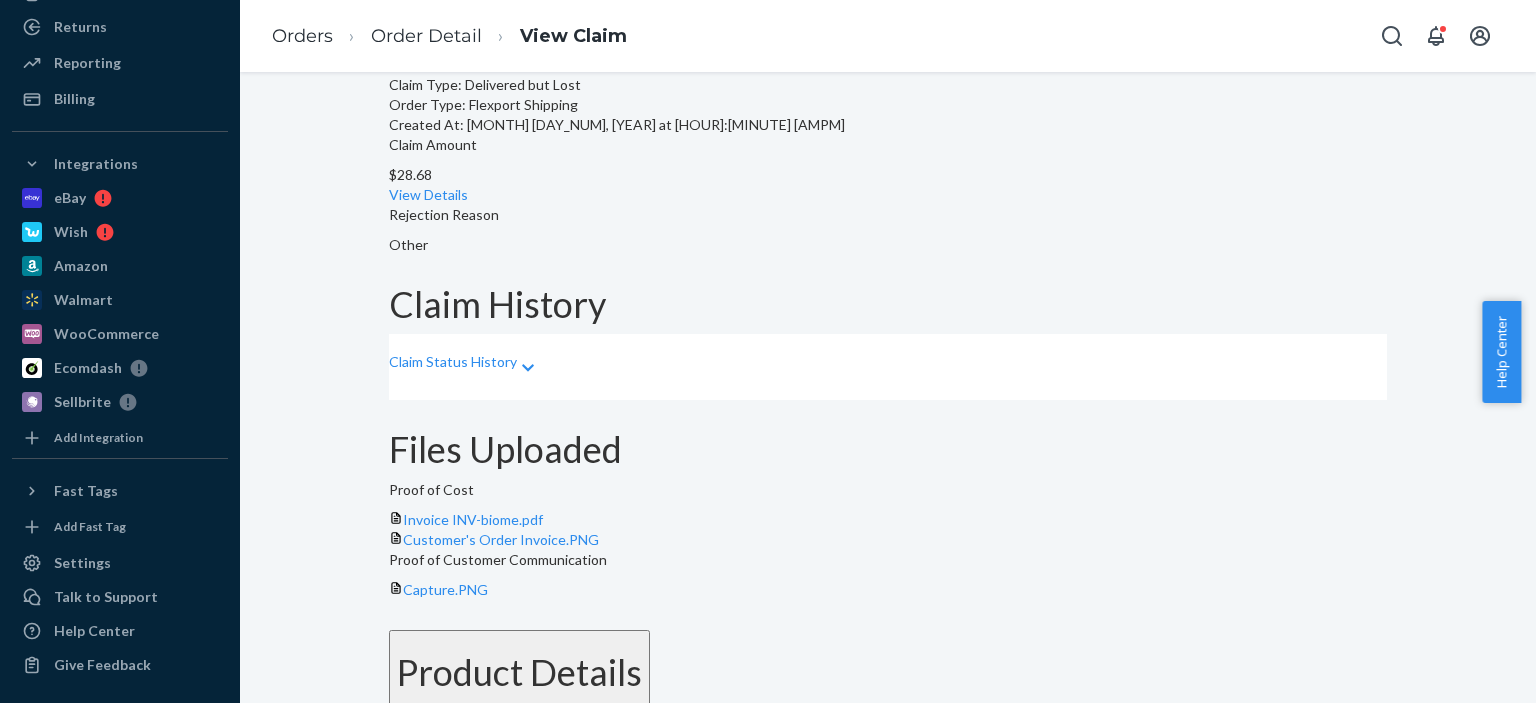 scroll, scrollTop: 200, scrollLeft: 0, axis: vertical 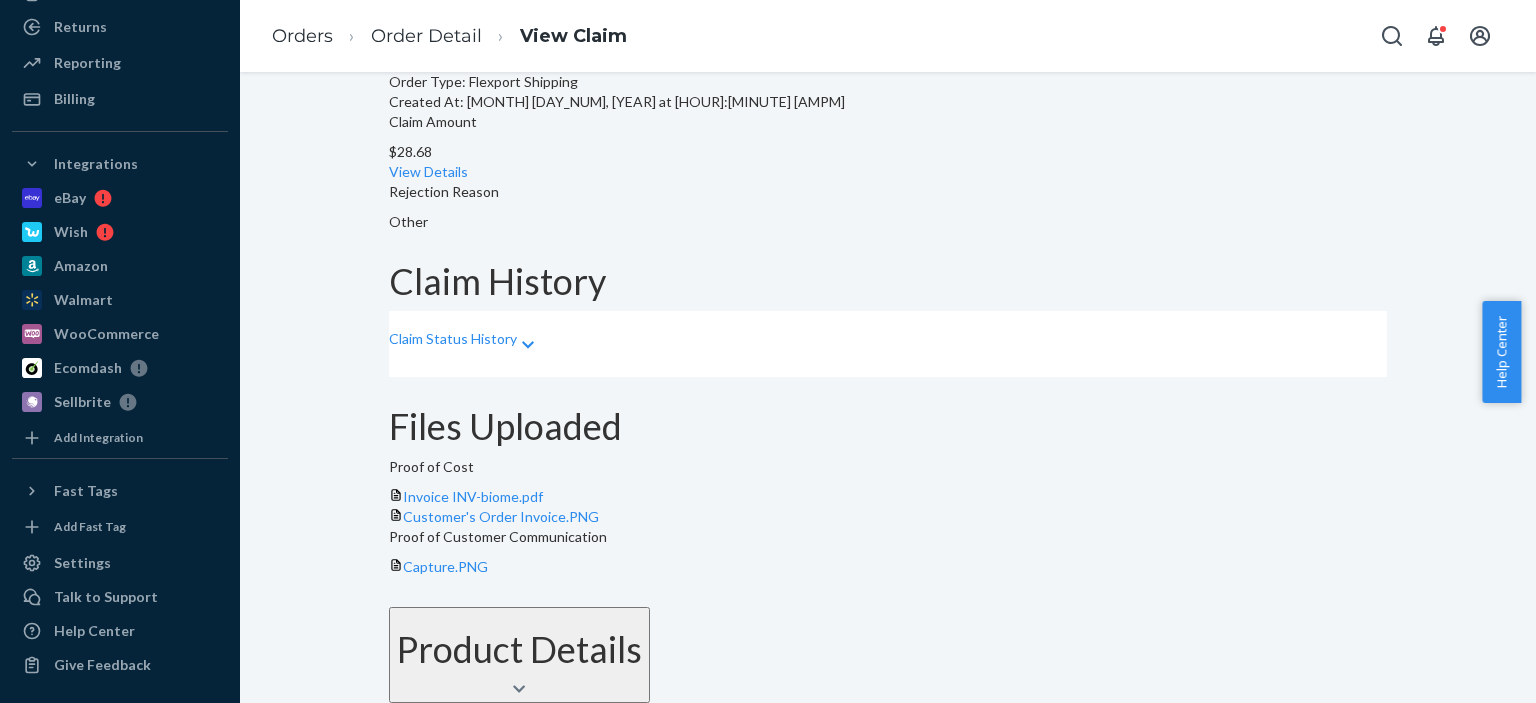 click 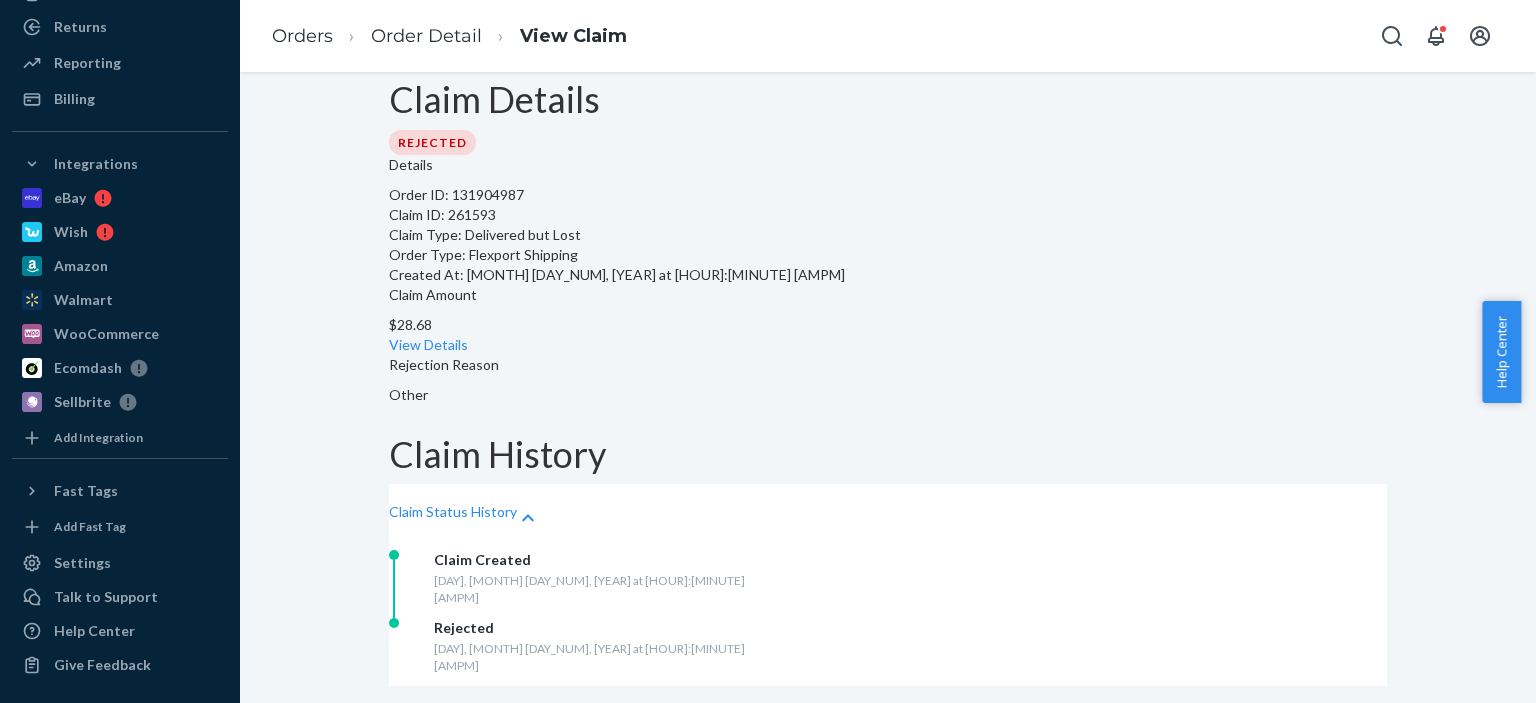 scroll, scrollTop: 0, scrollLeft: 0, axis: both 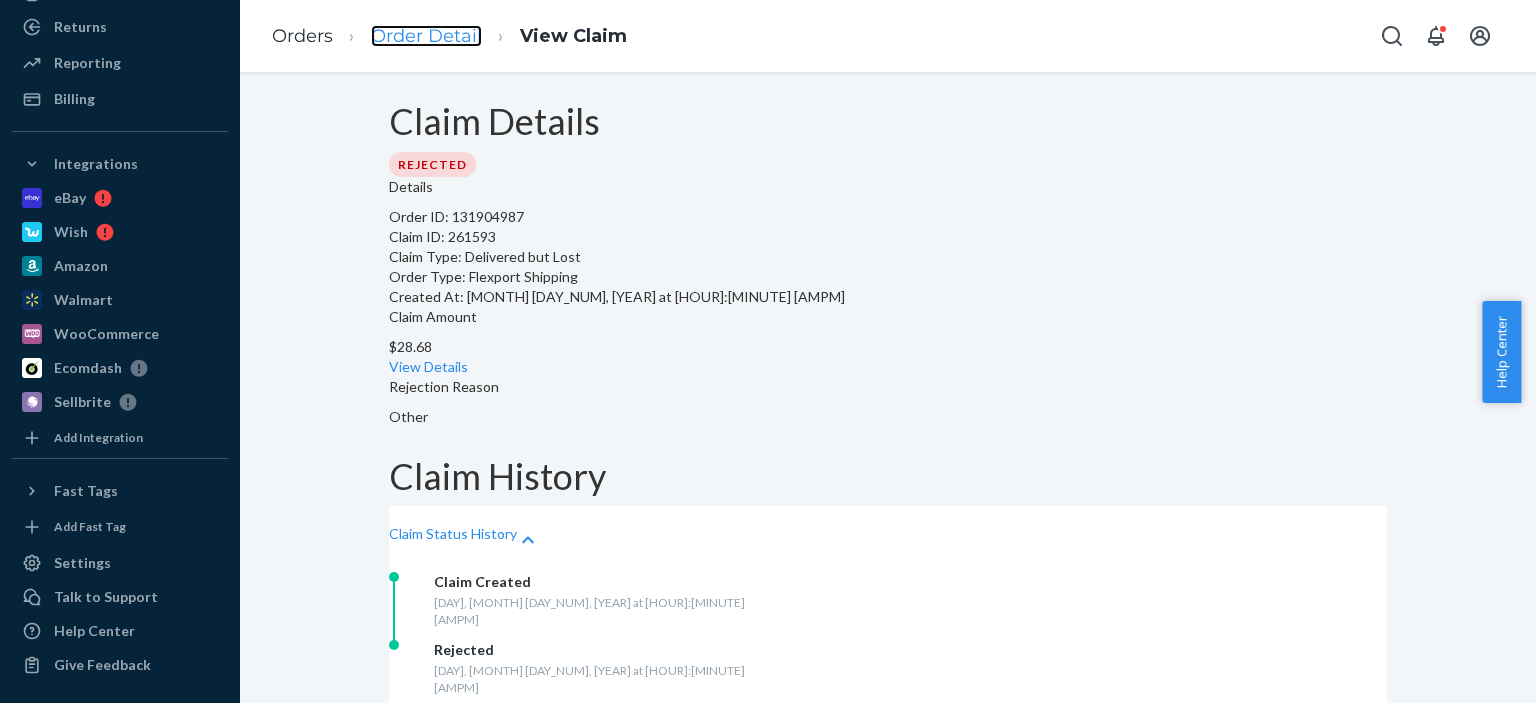 click on "Order Detail" at bounding box center [426, 36] 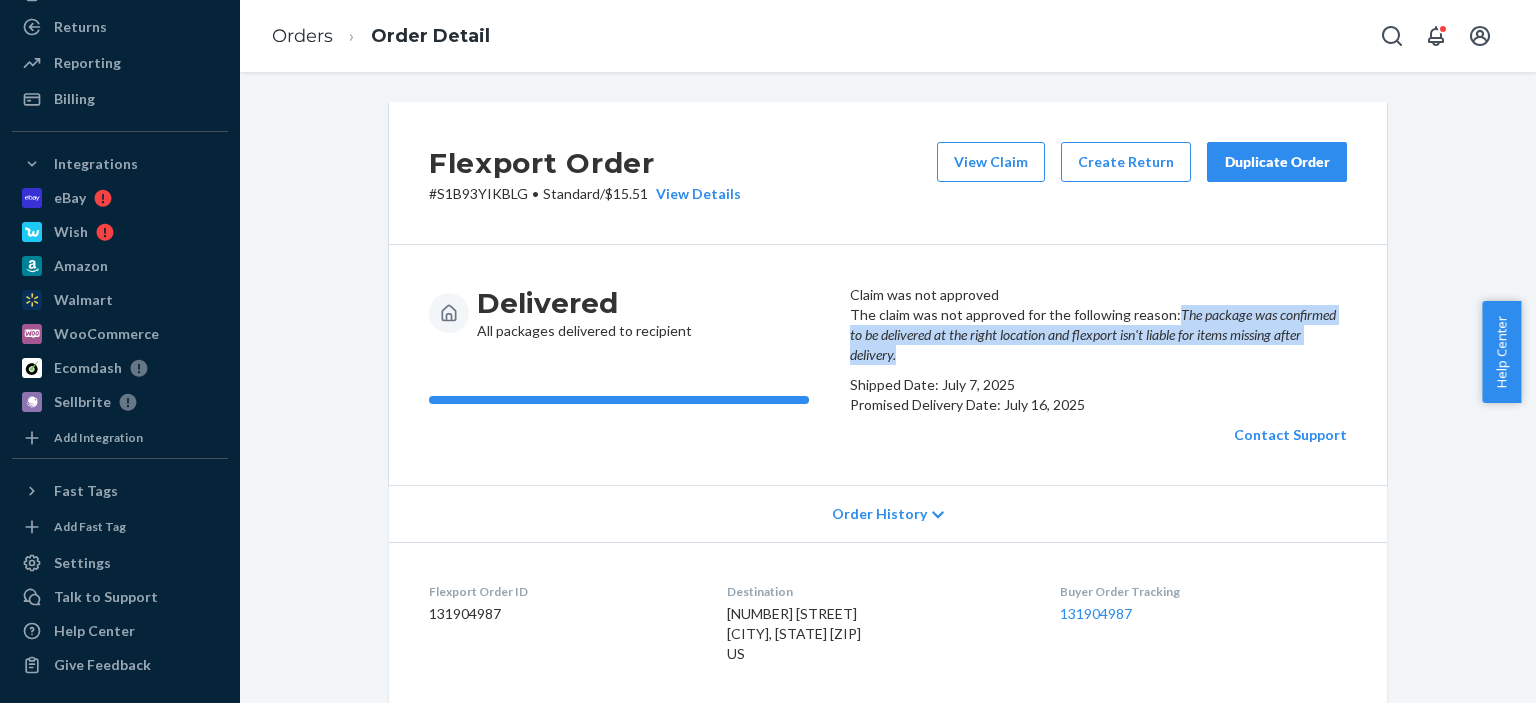 drag, startPoint x: 1080, startPoint y: 423, endPoint x: 857, endPoint y: 411, distance: 223.32263 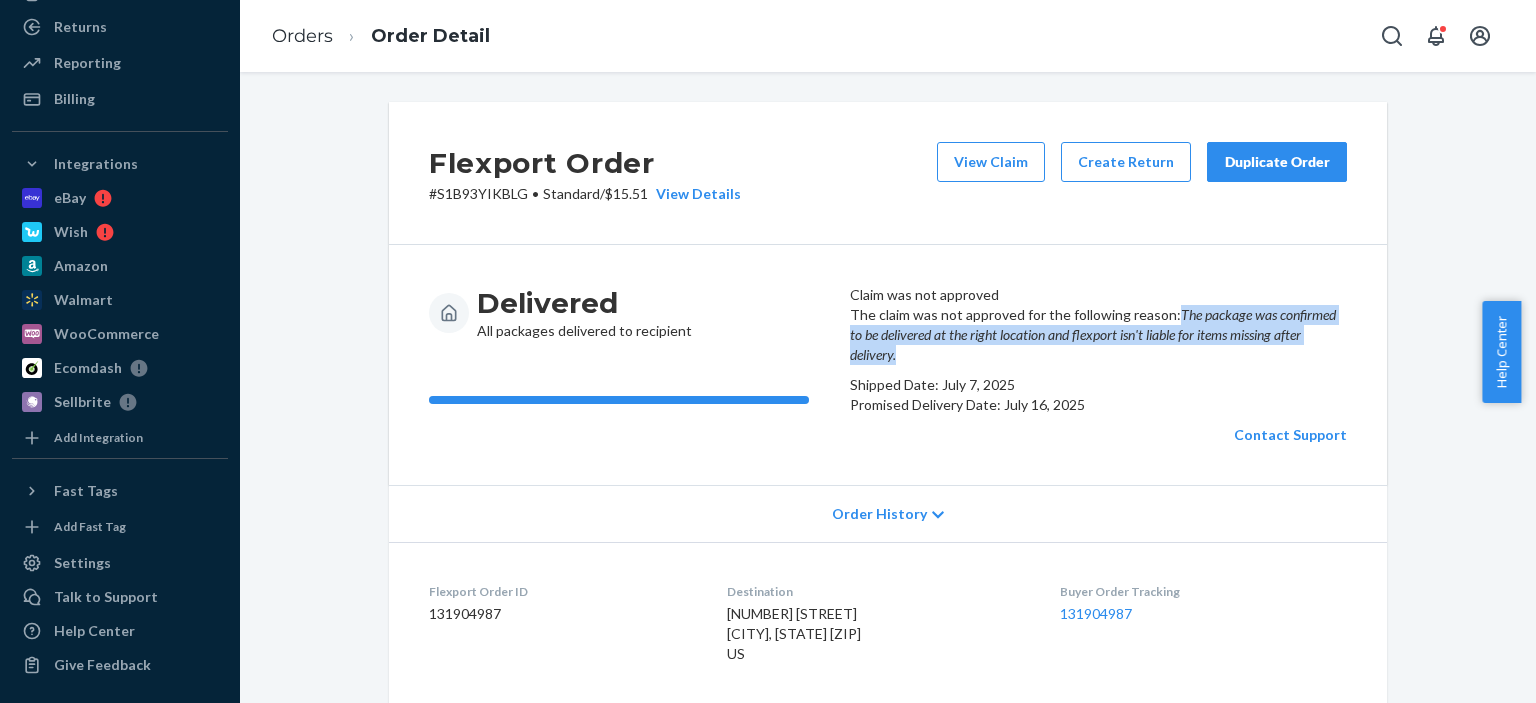 click on "The claim was not approved for the following reason: The package was confirmed to be delivered at the right location and flexport isn't liable for items missing after delivery. Shipped Date: [MONTH] [DAY_NUM], [YEAR] Promised Delivery Date: [MONTH] [DAY_NUM], [YEAR] Contact Support" at bounding box center [1098, 375] 